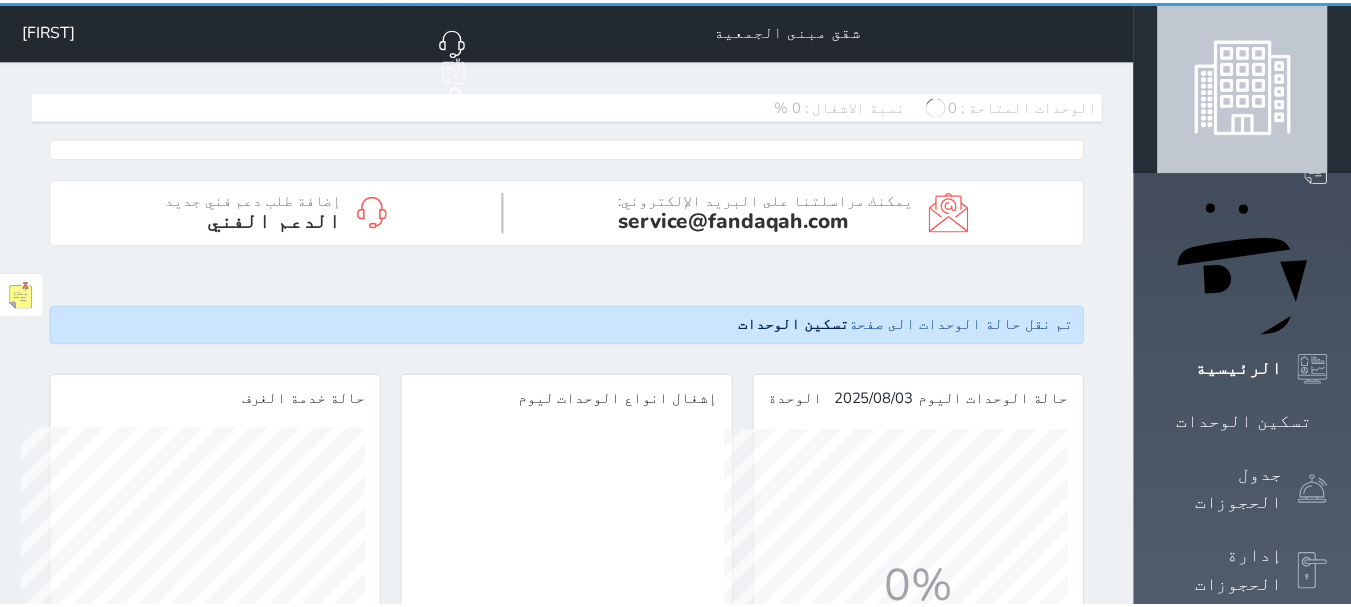 scroll, scrollTop: 0, scrollLeft: 0, axis: both 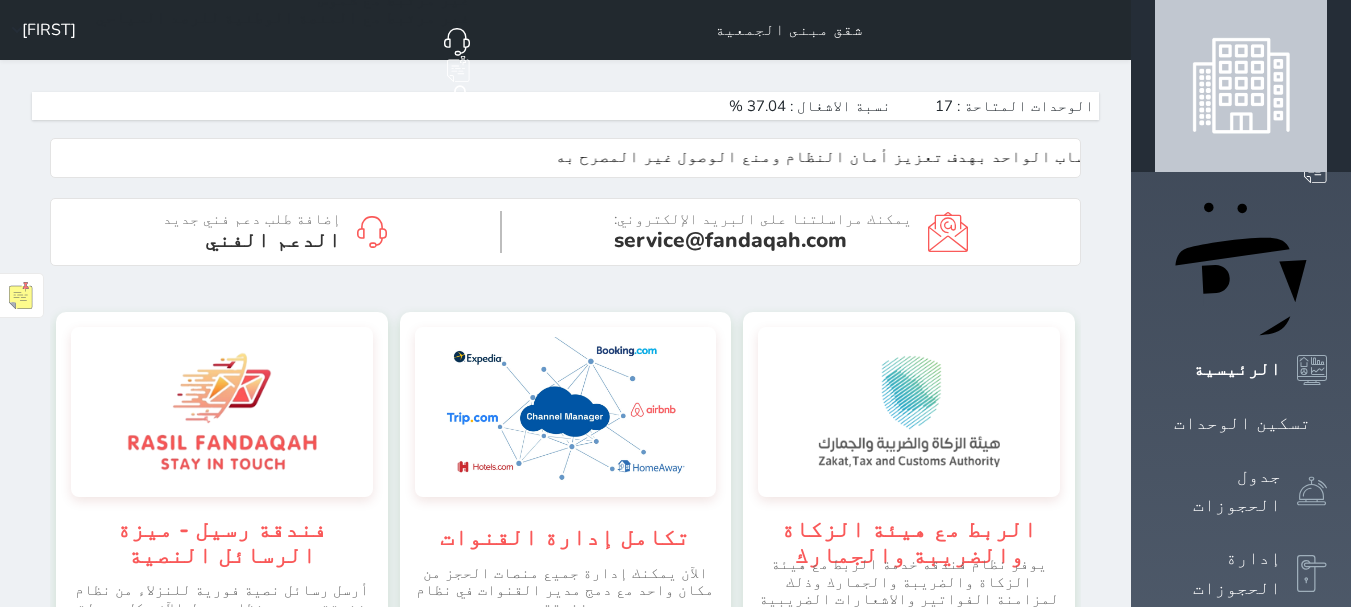 click 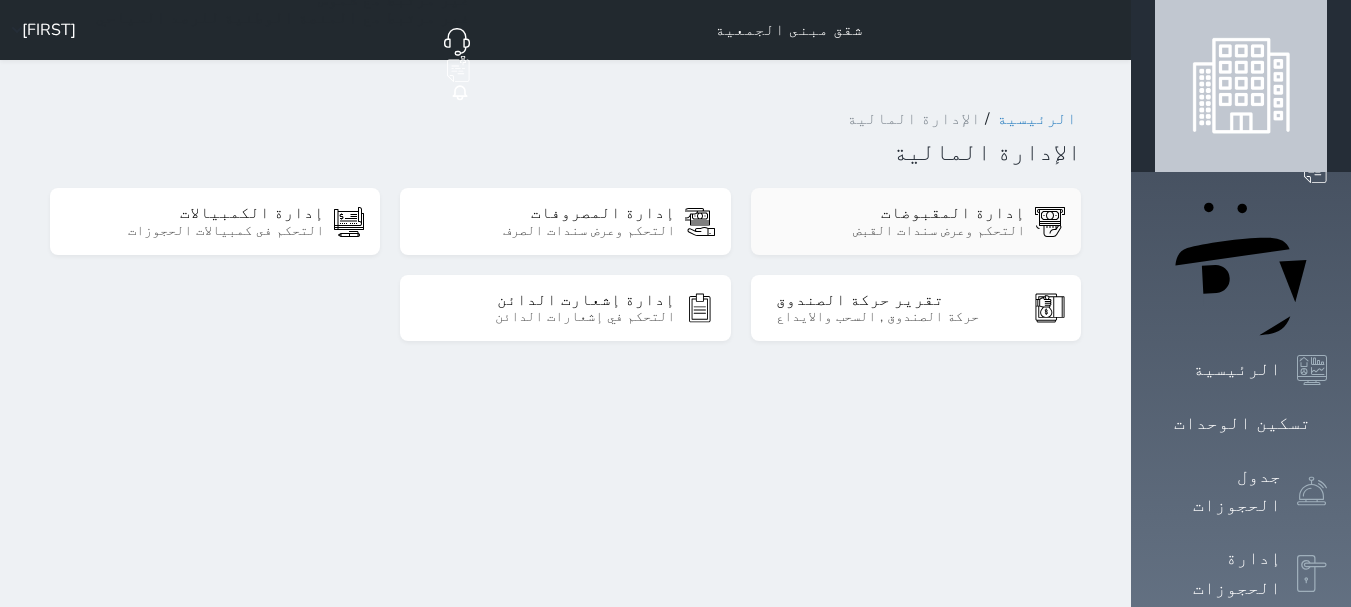 click on "التحكم وعرض سندات القبض" at bounding box center (900, 231) 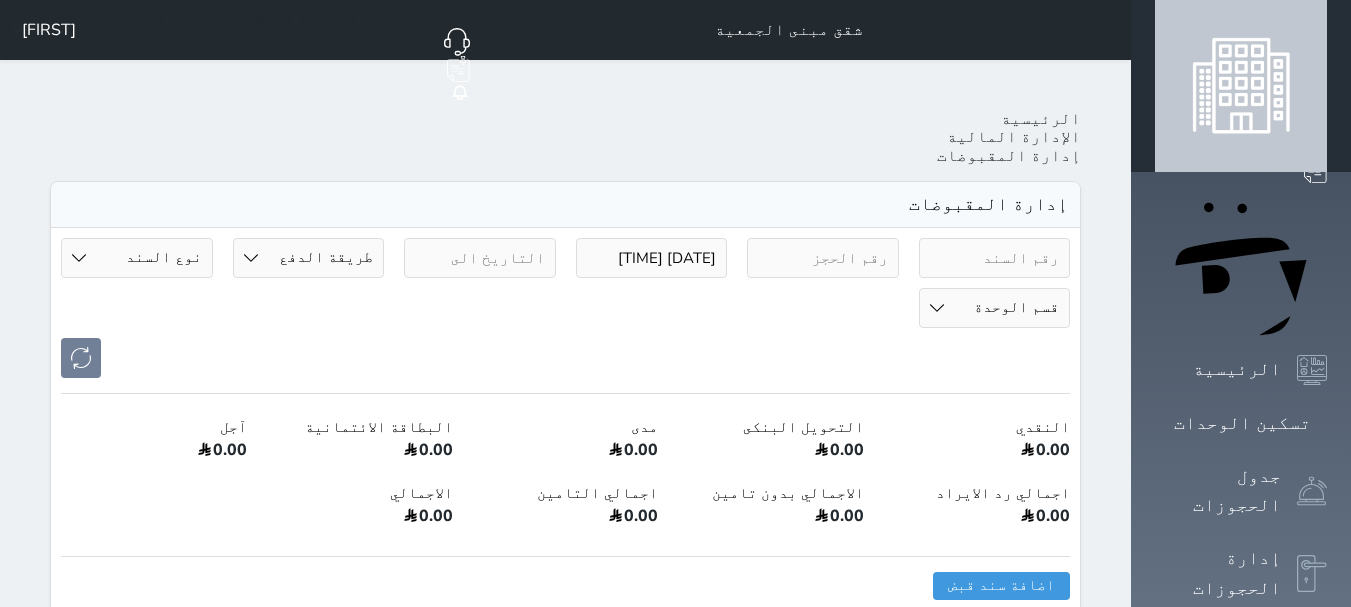 select 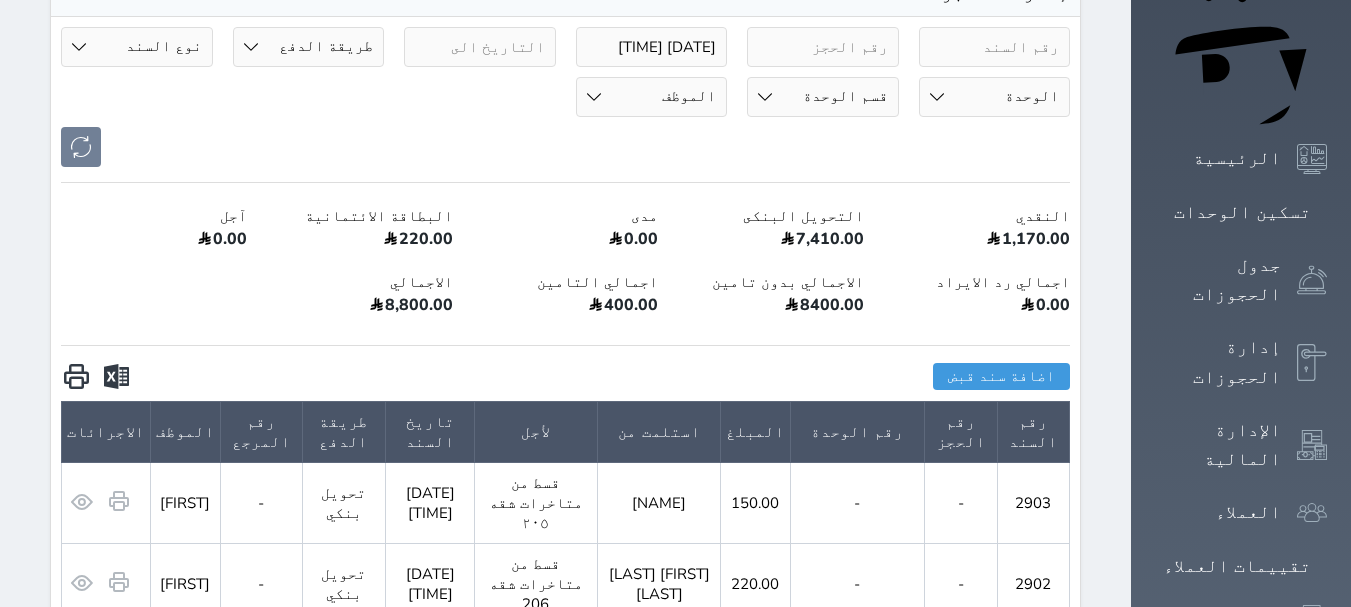 scroll, scrollTop: 300, scrollLeft: 0, axis: vertical 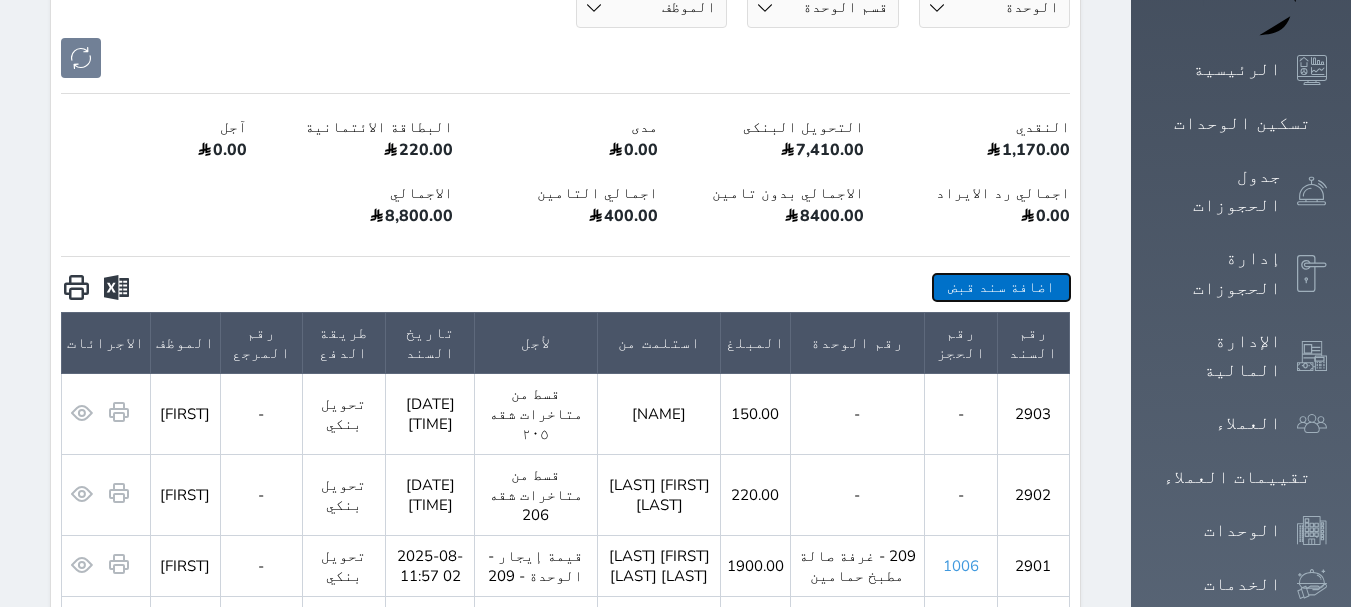 click on "اضافة سند قبض" at bounding box center [1001, 287] 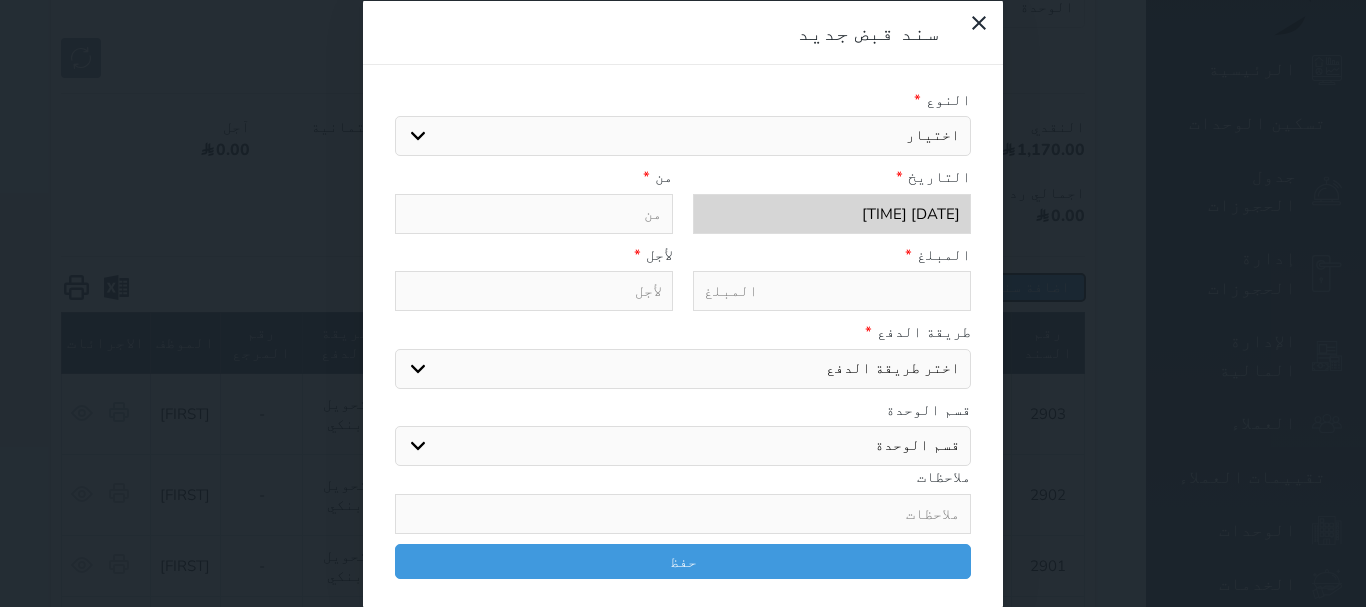 select 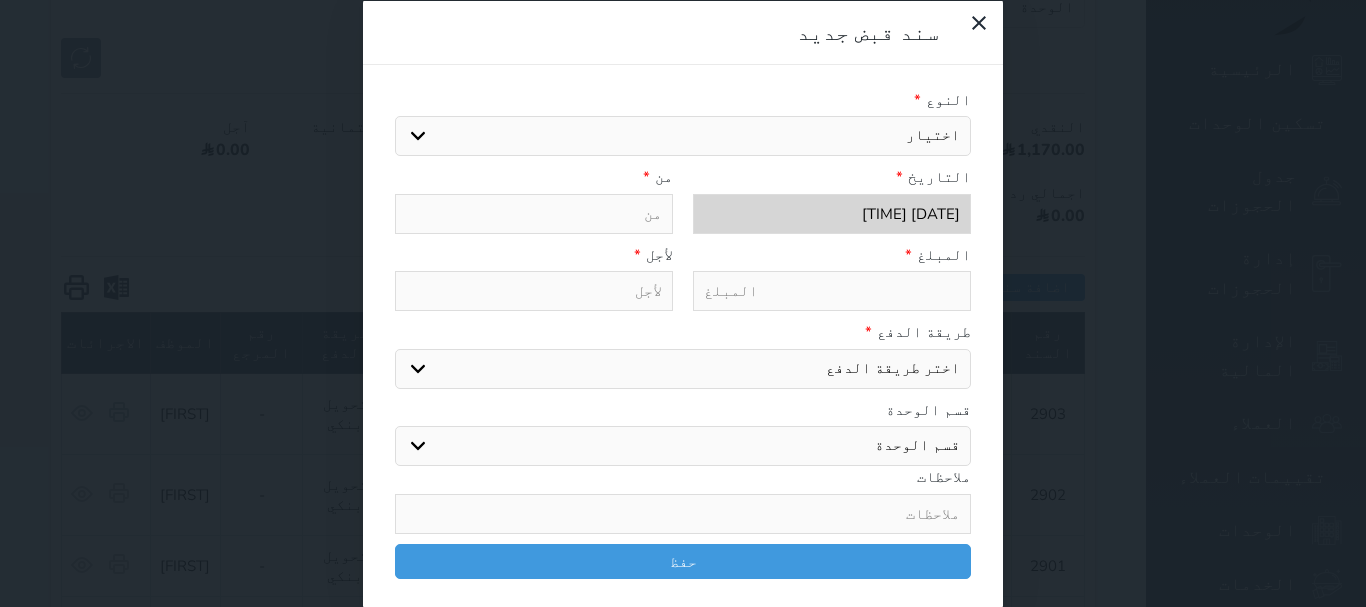 click on "اختيار   مقبوضات عامة قيمة إيجار فواتير تحويل من الادارة الى الصندوق خدمات تامين عربون لا ينطبق آخر مغسلة واي فاي - الإنترنت مواقف السيارات طعام الأغذية والمشروبات مشروبات المشروبات الباردة المشروبات الساخنة الإفطار غداء عشاء مخبز و كعك حمام سباحة الصالة الرياضية سبا و خدمات الجمال اختيار وإسقاط (خدمات النقل) ميني بار كابل - تلفزيون سرير إضافي تصفيف الشعر التسوق خدمات الجولات السياحية المنظمة خدمات الدليل السياحي تحصيل كمبيالة" at bounding box center (683, 136) 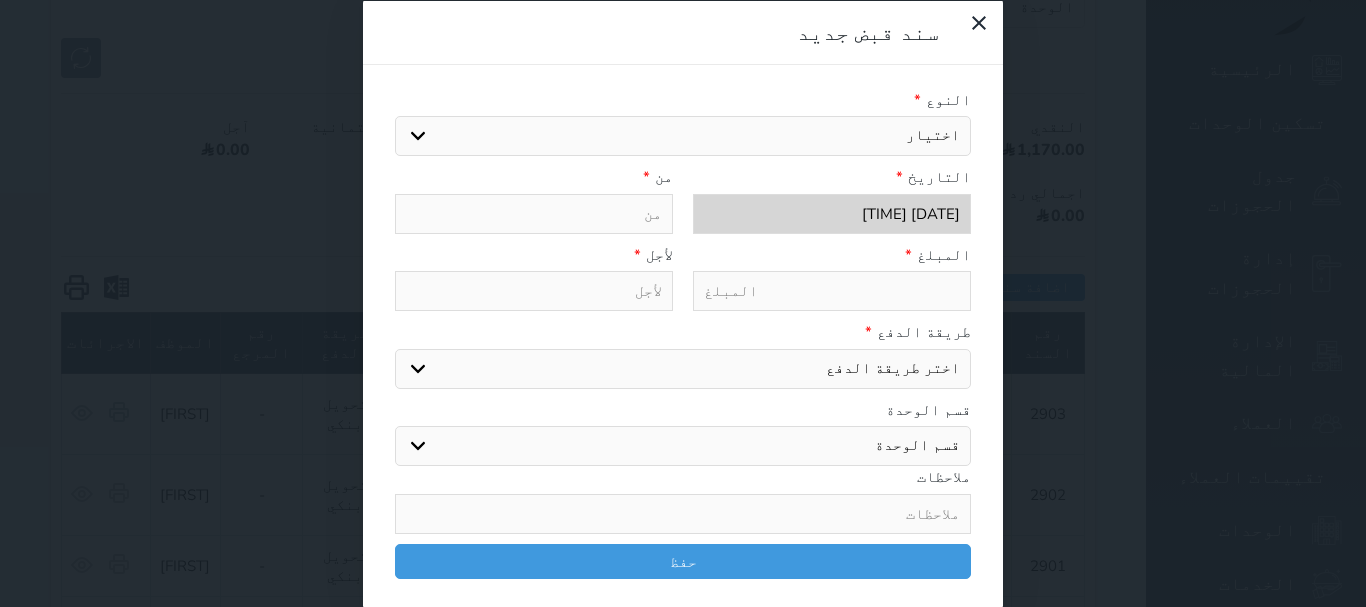 select on "90634" 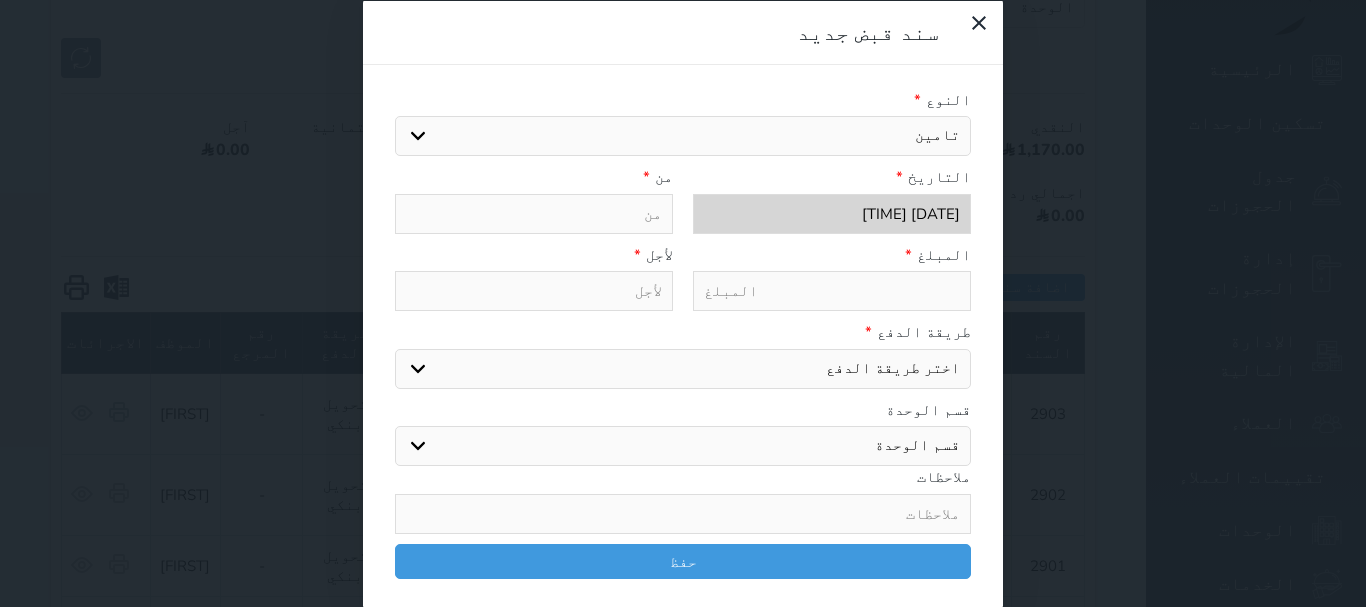 click on "اختيار   مقبوضات عامة قيمة إيجار فواتير تحويل من الادارة الى الصندوق خدمات تامين عربون لا ينطبق آخر مغسلة واي فاي - الإنترنت مواقف السيارات طعام الأغذية والمشروبات مشروبات المشروبات الباردة المشروبات الساخنة الإفطار غداء عشاء مخبز و كعك حمام سباحة الصالة الرياضية سبا و خدمات الجمال اختيار وإسقاط (خدمات النقل) ميني بار كابل - تلفزيون سرير إضافي تصفيف الشعر التسوق خدمات الجولات السياحية المنظمة خدمات الدليل السياحي تحصيل كمبيالة" at bounding box center (683, 136) 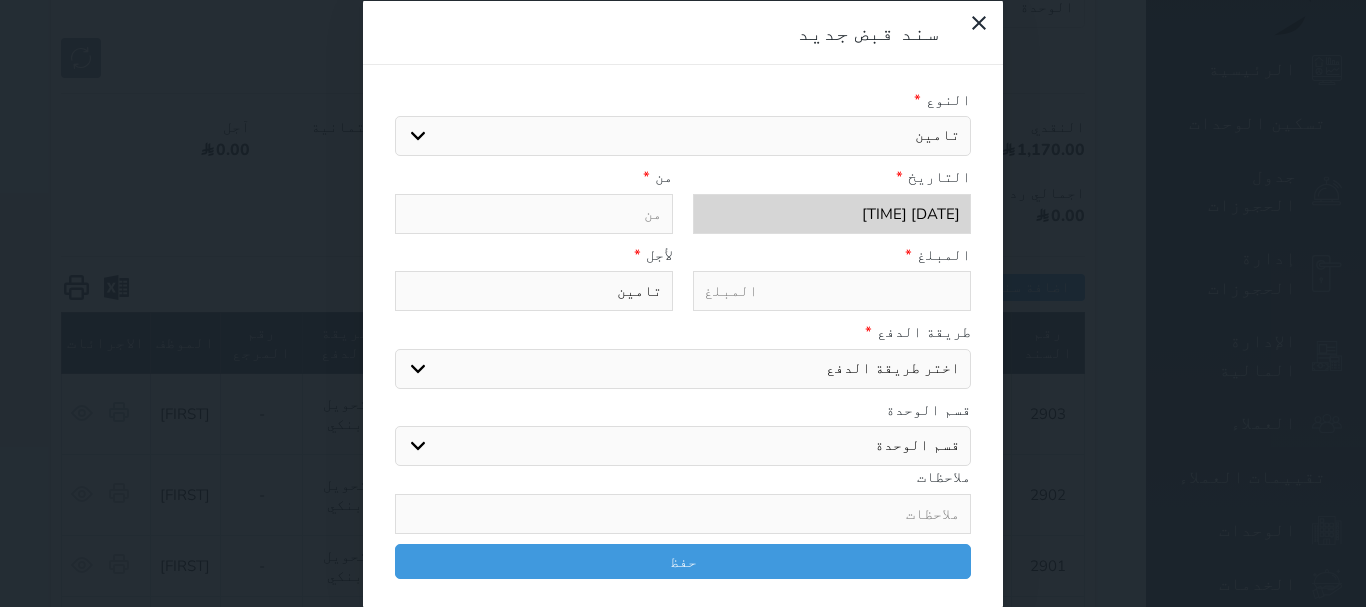 click at bounding box center (534, 213) 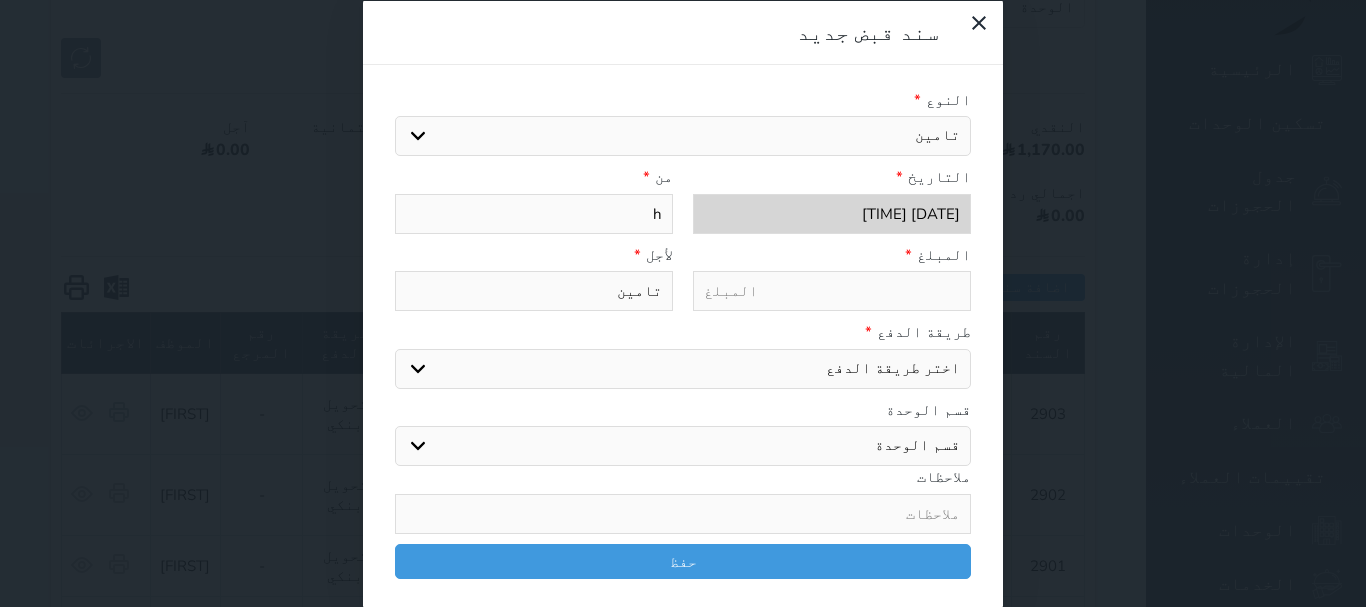 type 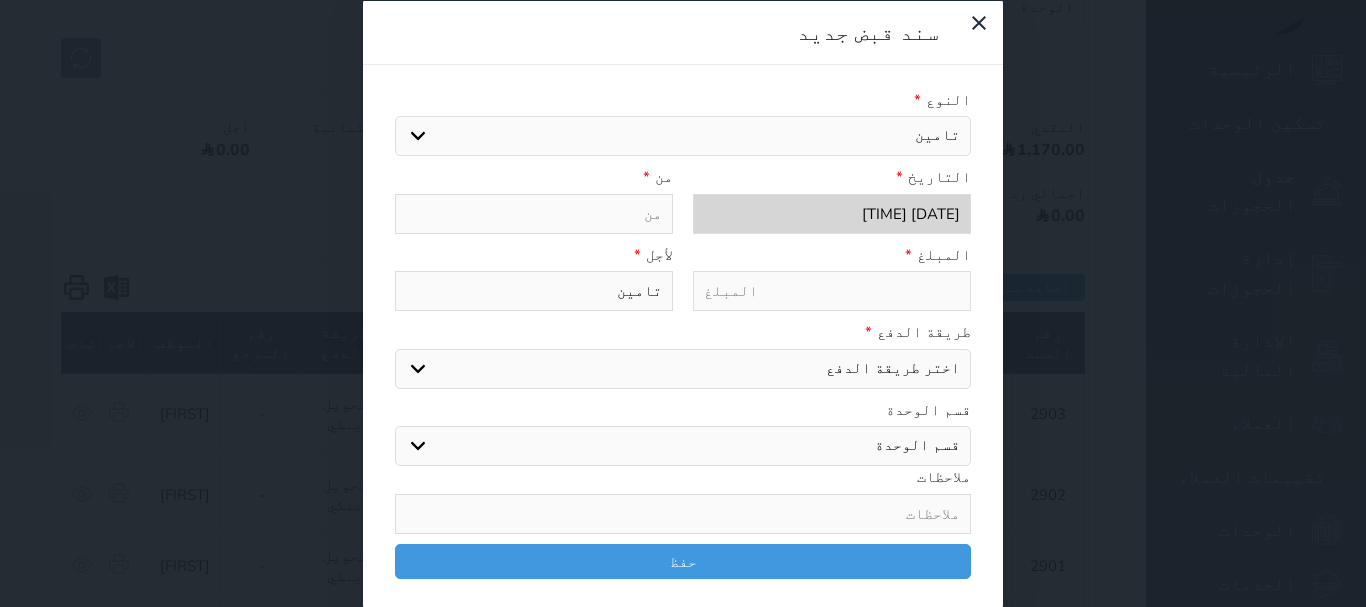 type on "ا" 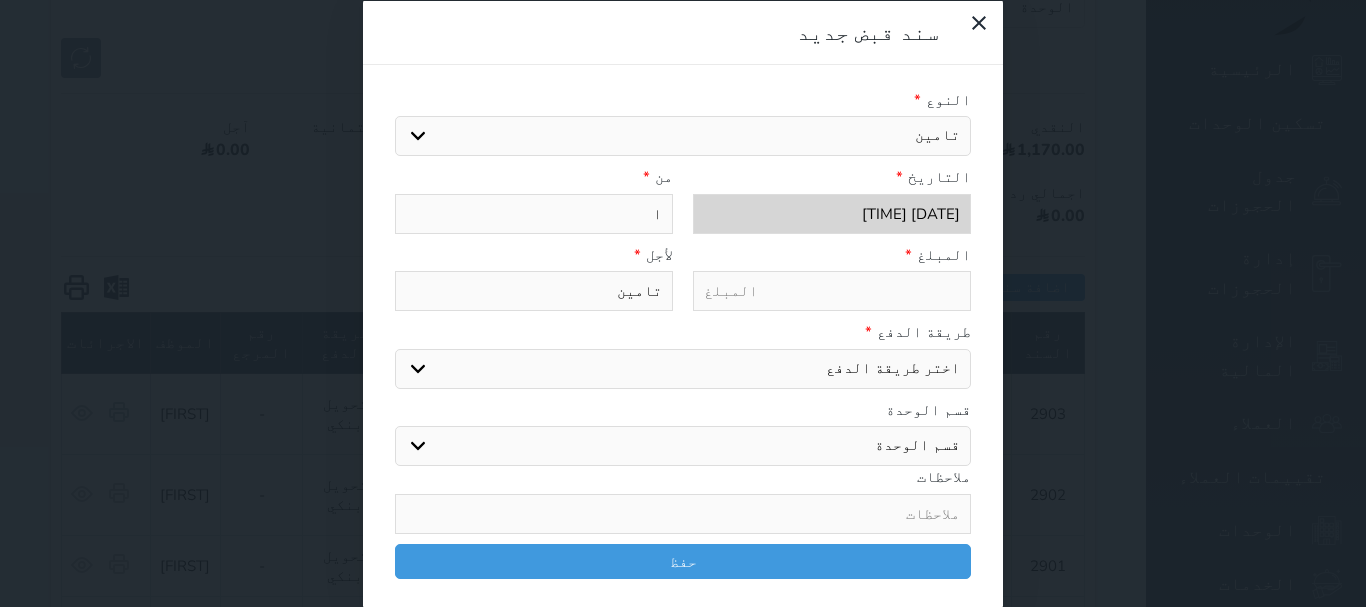 type on "اب" 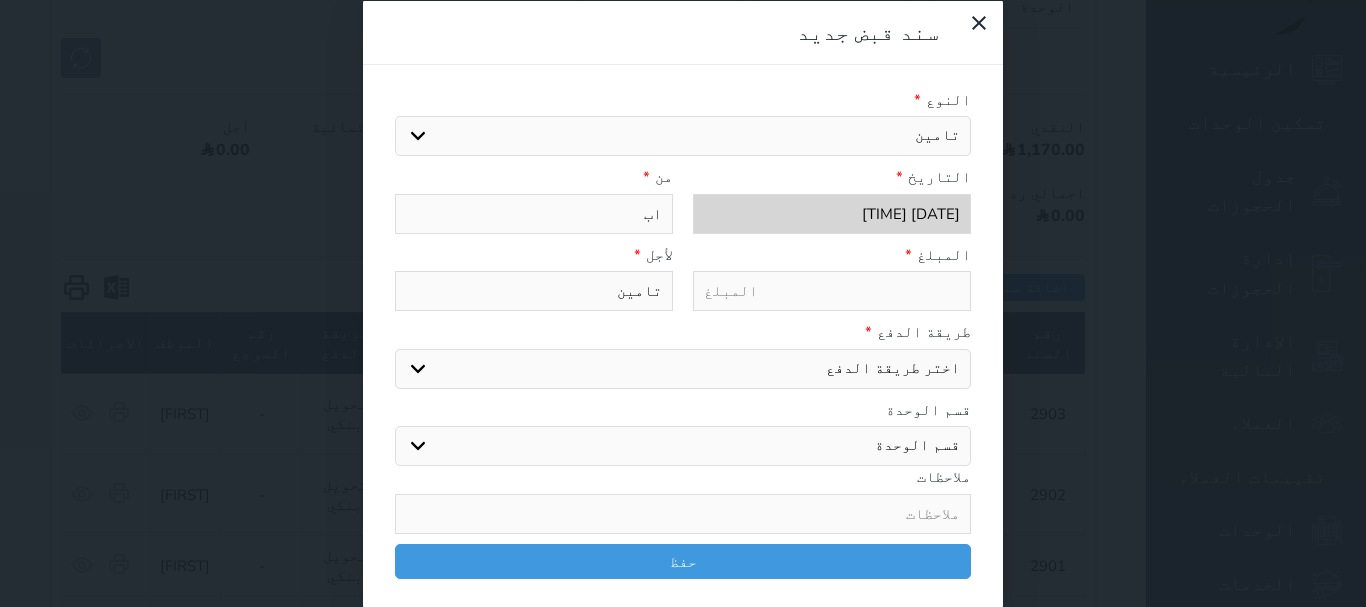 type on "ابو" 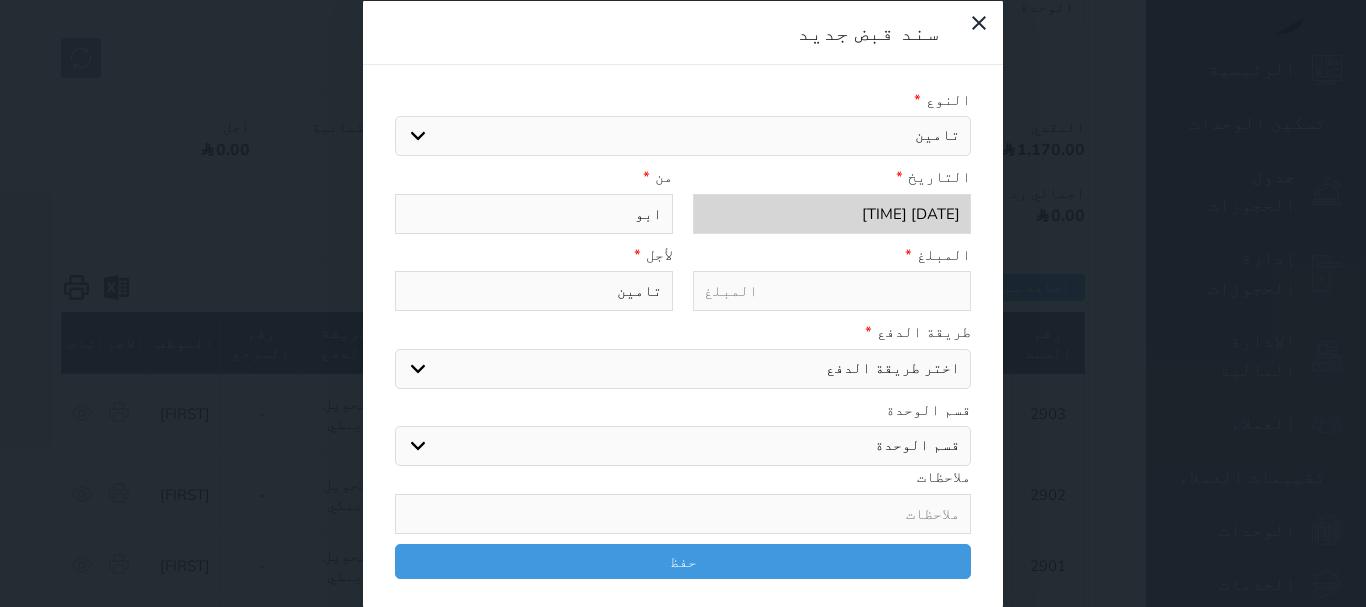 type on "[NAME]" 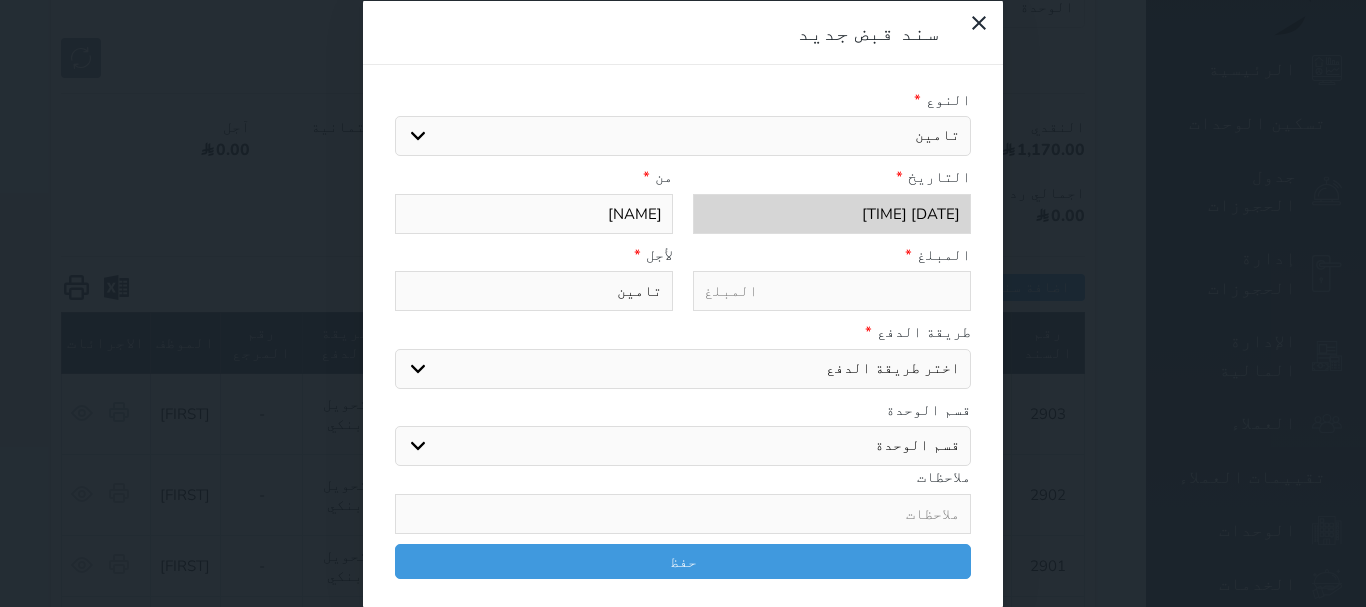 select 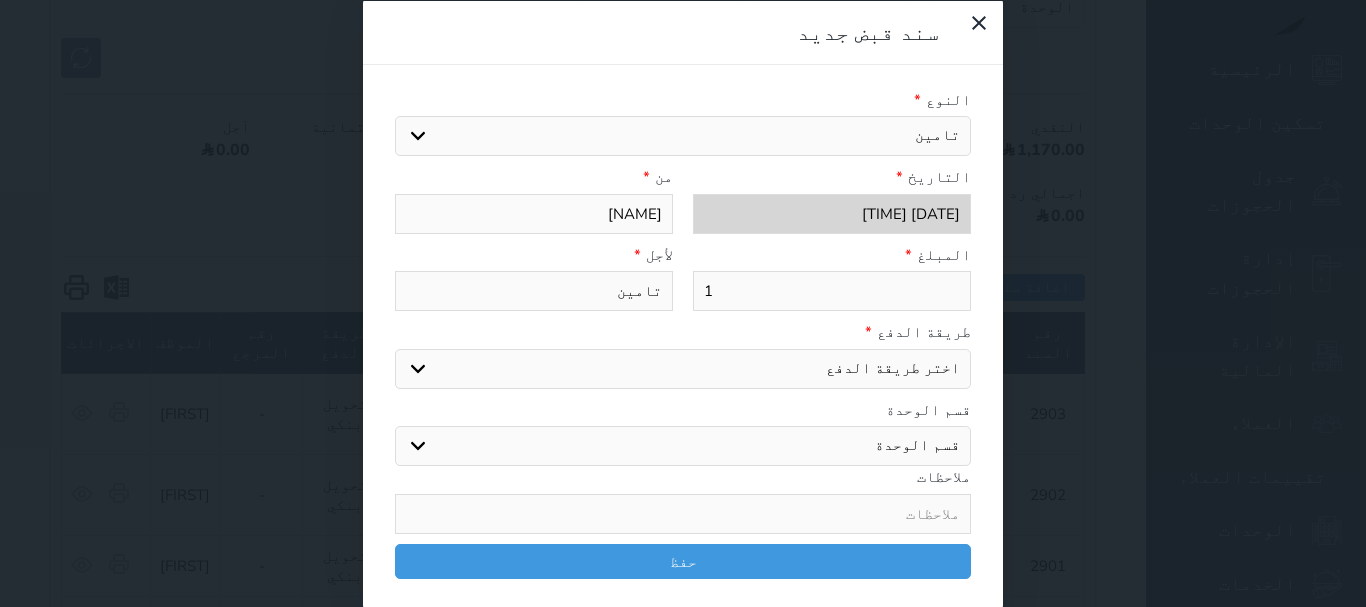 type on "10" 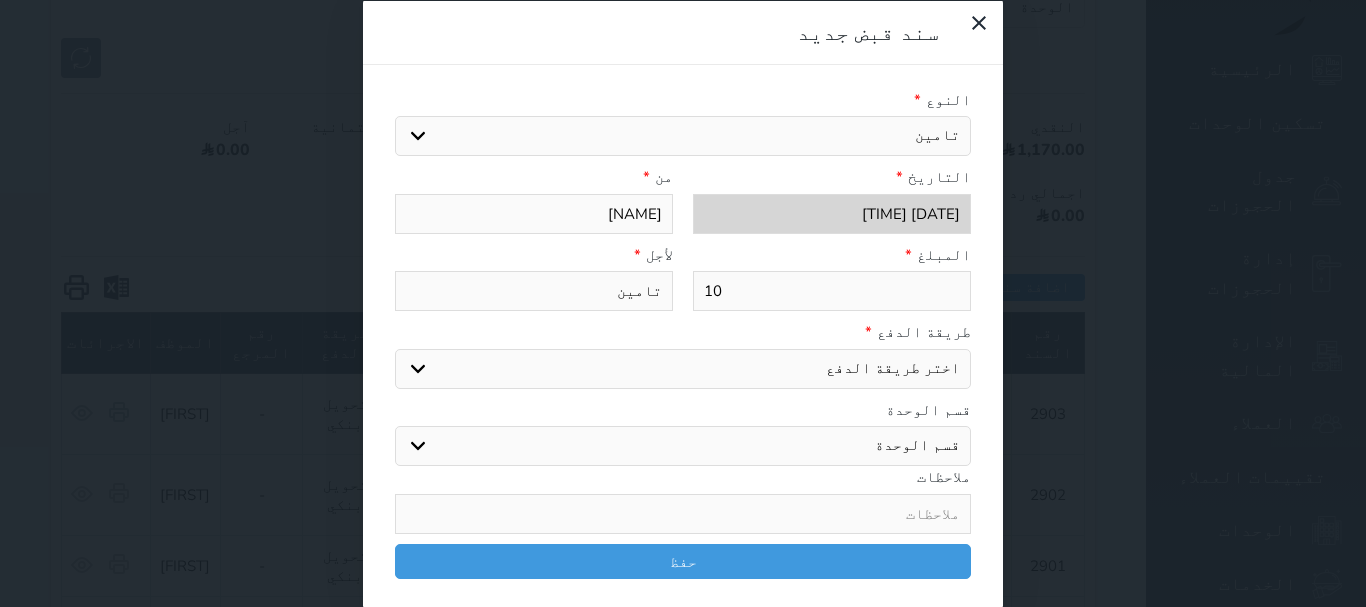 type on "100" 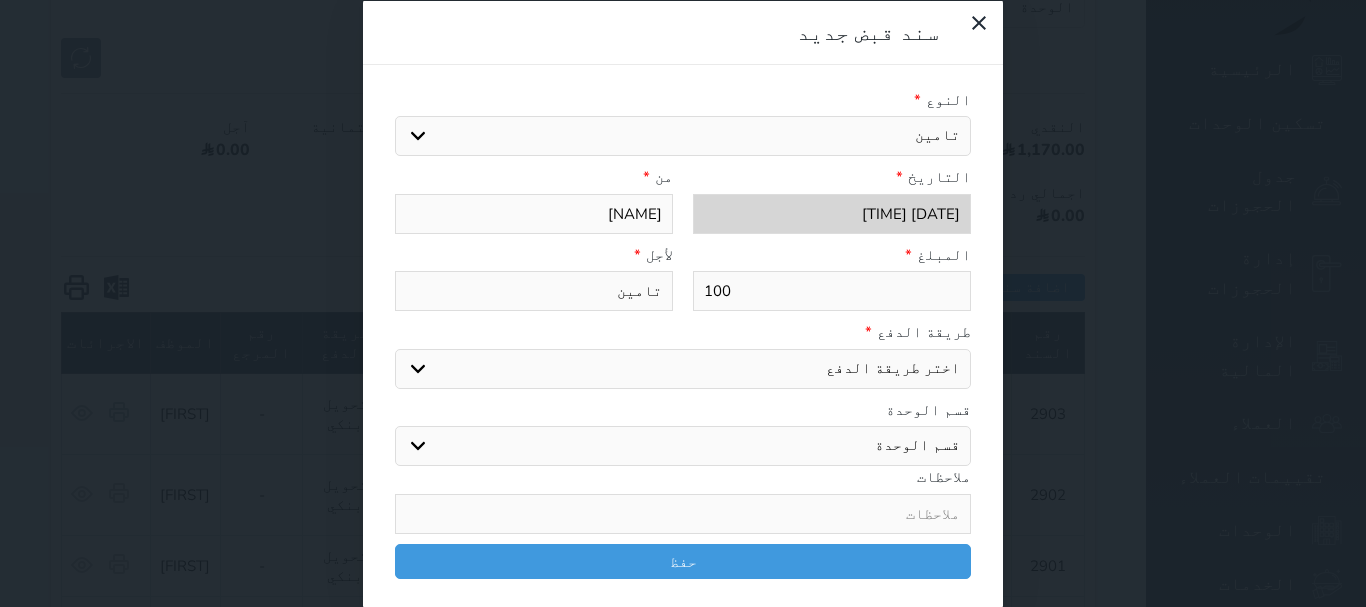 type on "100" 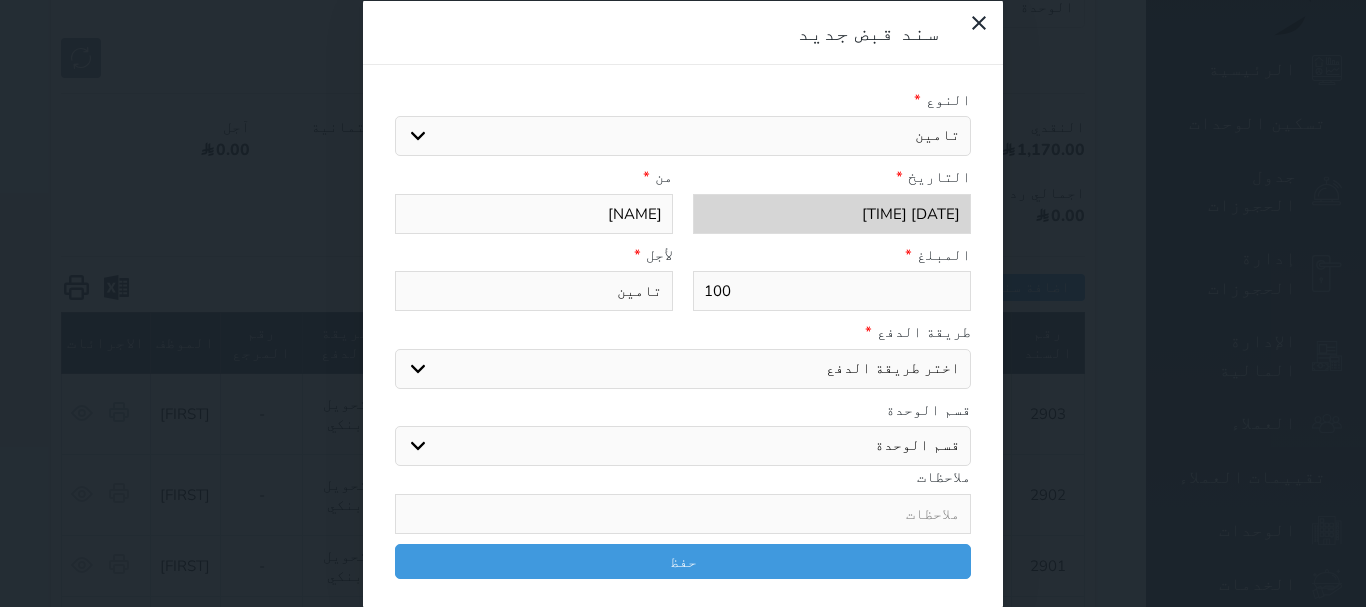 select on "bank-transfer" 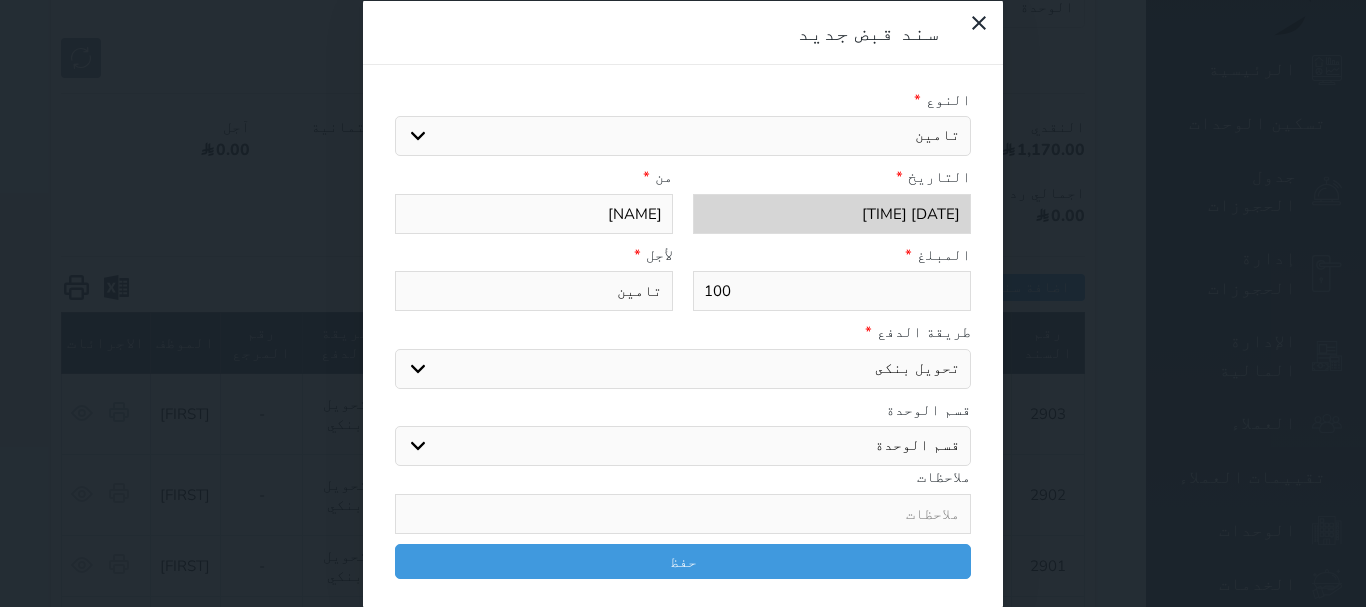 click on "اختر طريقة الدفع   دفع نقدى   تحويل بنكى   مدى   بطاقة ائتمان   آجل" at bounding box center [683, 368] 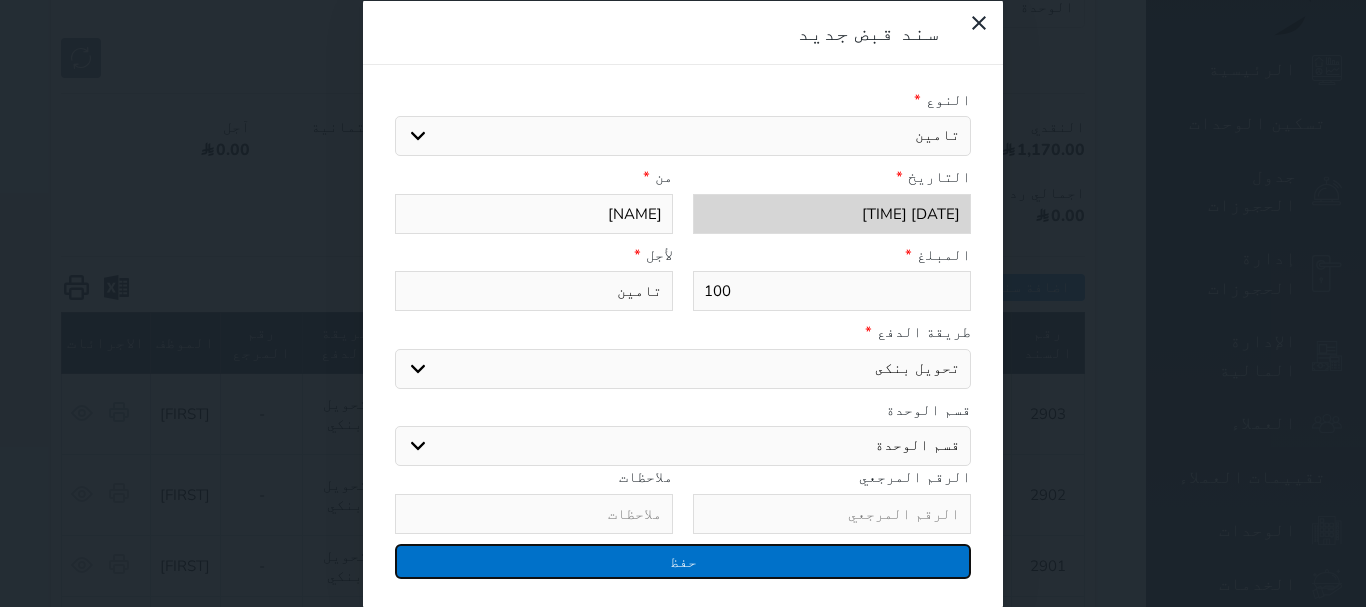 click on "حفظ" at bounding box center (683, 560) 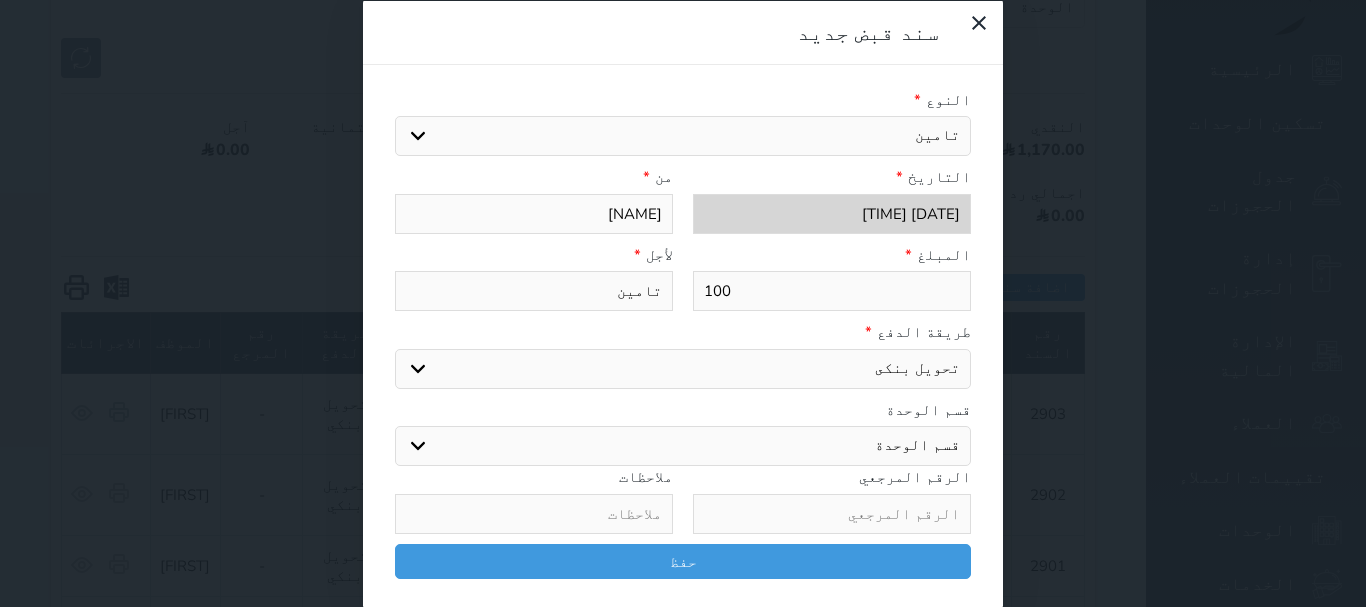 select 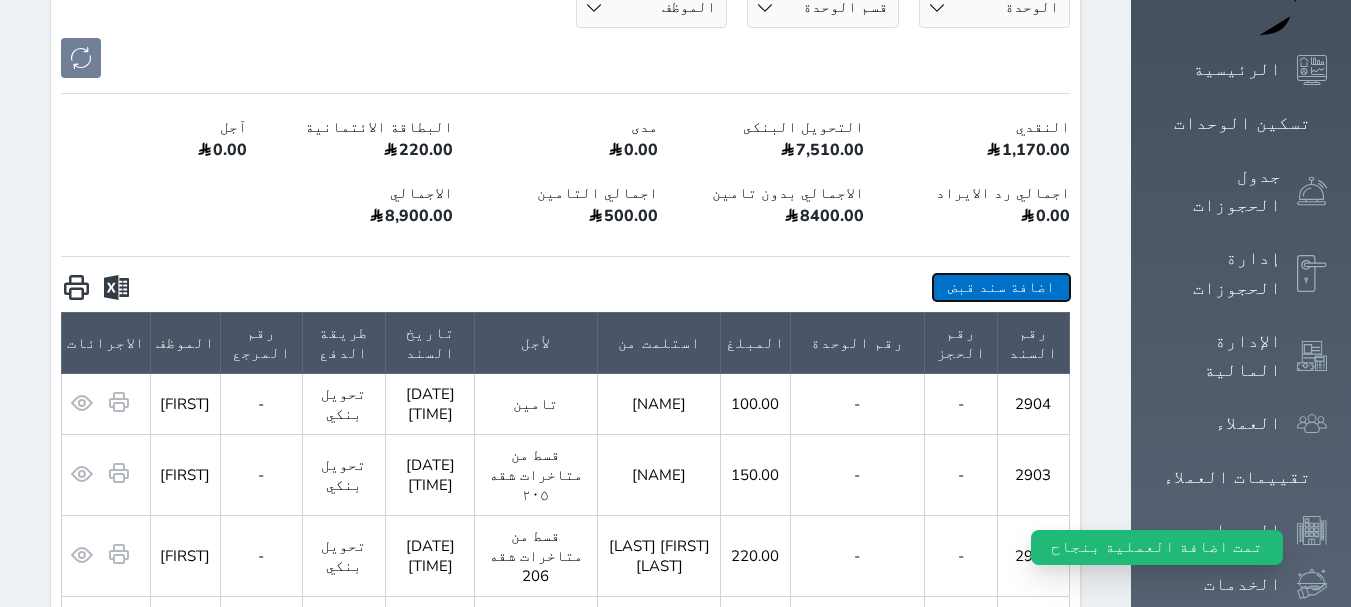 click on "اضافة سند قبض" at bounding box center [1001, 287] 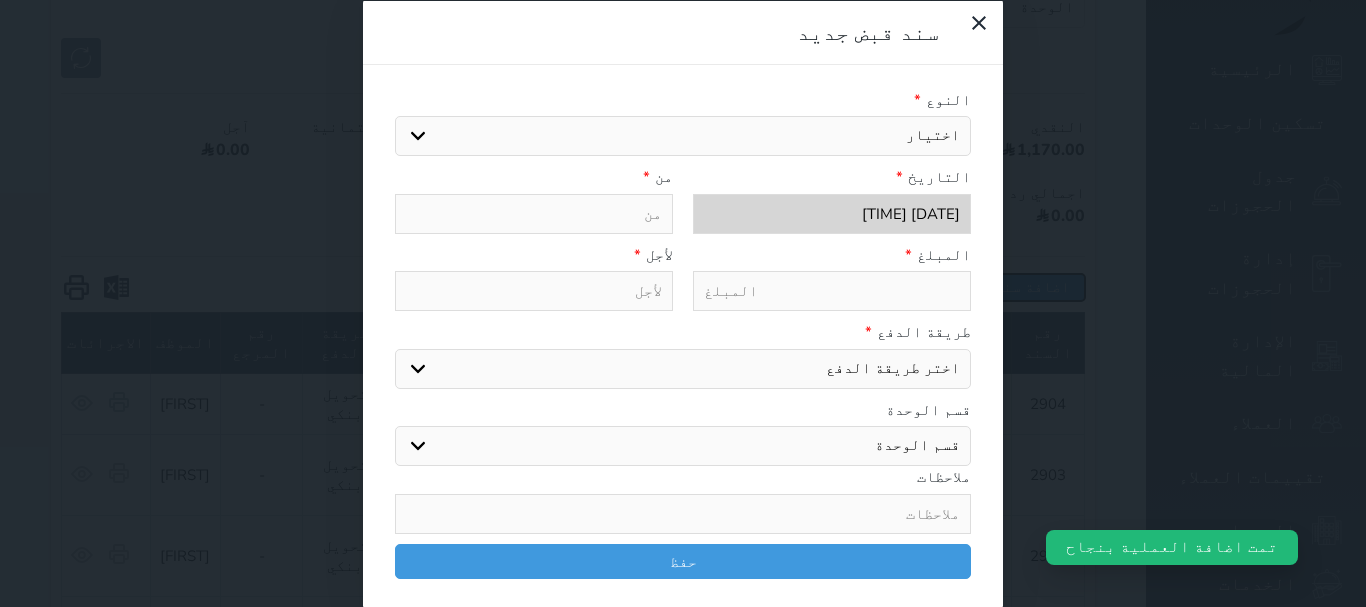 select 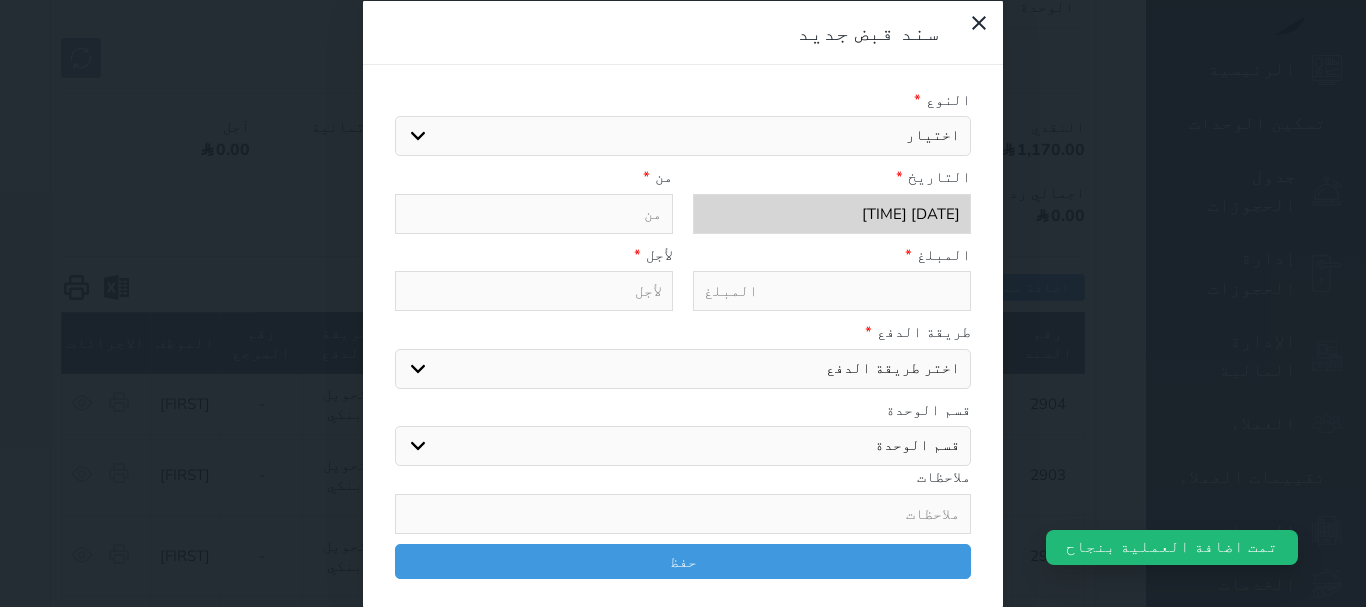 click on "اختيار   مقبوضات عامة قيمة إيجار فواتير تحويل من الادارة الى الصندوق خدمات تامين عربون لا ينطبق آخر مغسلة واي فاي - الإنترنت مواقف السيارات طعام الأغذية والمشروبات مشروبات المشروبات الباردة المشروبات الساخنة الإفطار غداء عشاء مخبز و كعك حمام سباحة الصالة الرياضية سبا و خدمات الجمال اختيار وإسقاط (خدمات النقل) ميني بار كابل - تلفزيون سرير إضافي تصفيف الشعر التسوق خدمات الجولات السياحية المنظمة خدمات الدليل السياحي تحصيل كمبيالة" at bounding box center [683, 136] 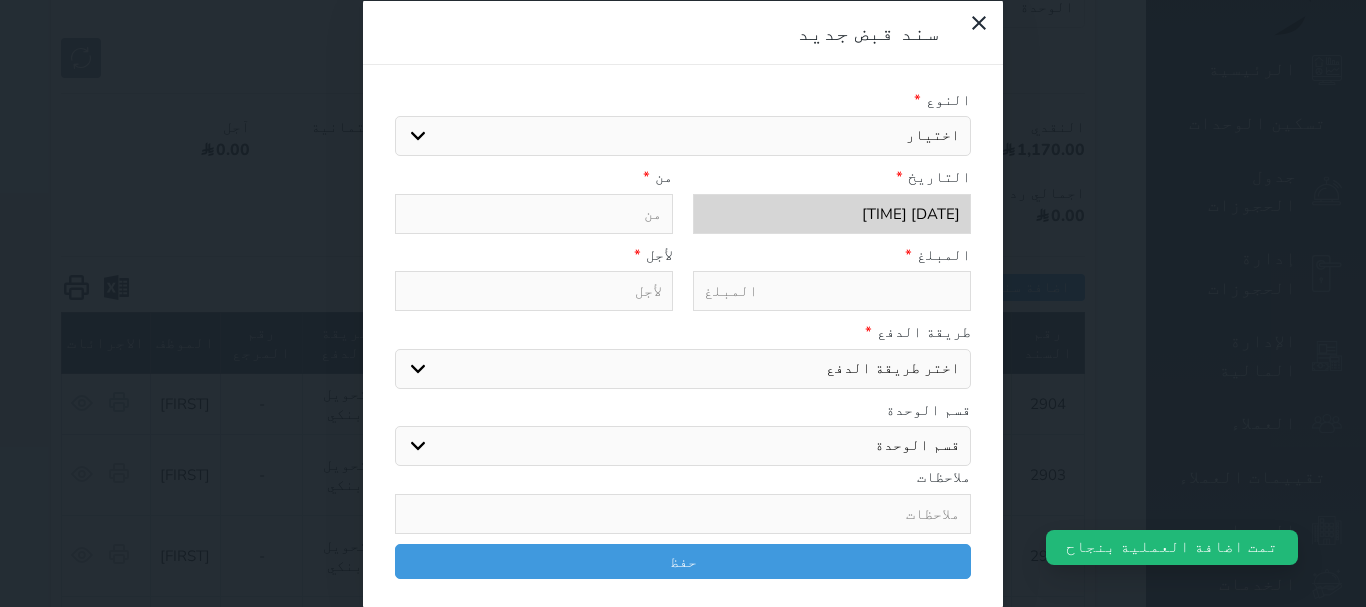 select on "90630" 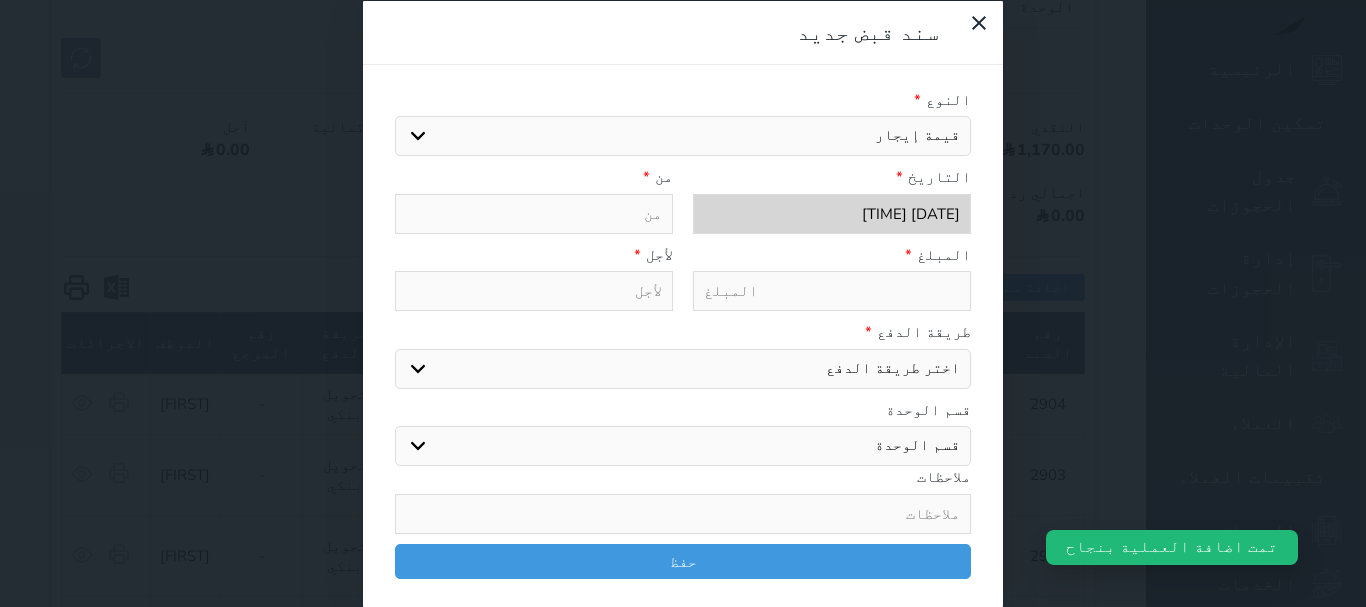 click on "اختيار   مقبوضات عامة قيمة إيجار فواتير تحويل من الادارة الى الصندوق خدمات تامين عربون لا ينطبق آخر مغسلة واي فاي - الإنترنت مواقف السيارات طعام الأغذية والمشروبات مشروبات المشروبات الباردة المشروبات الساخنة الإفطار غداء عشاء مخبز و كعك حمام سباحة الصالة الرياضية سبا و خدمات الجمال اختيار وإسقاط (خدمات النقل) ميني بار كابل - تلفزيون سرير إضافي تصفيف الشعر التسوق خدمات الجولات السياحية المنظمة خدمات الدليل السياحي تحصيل كمبيالة" at bounding box center (683, 136) 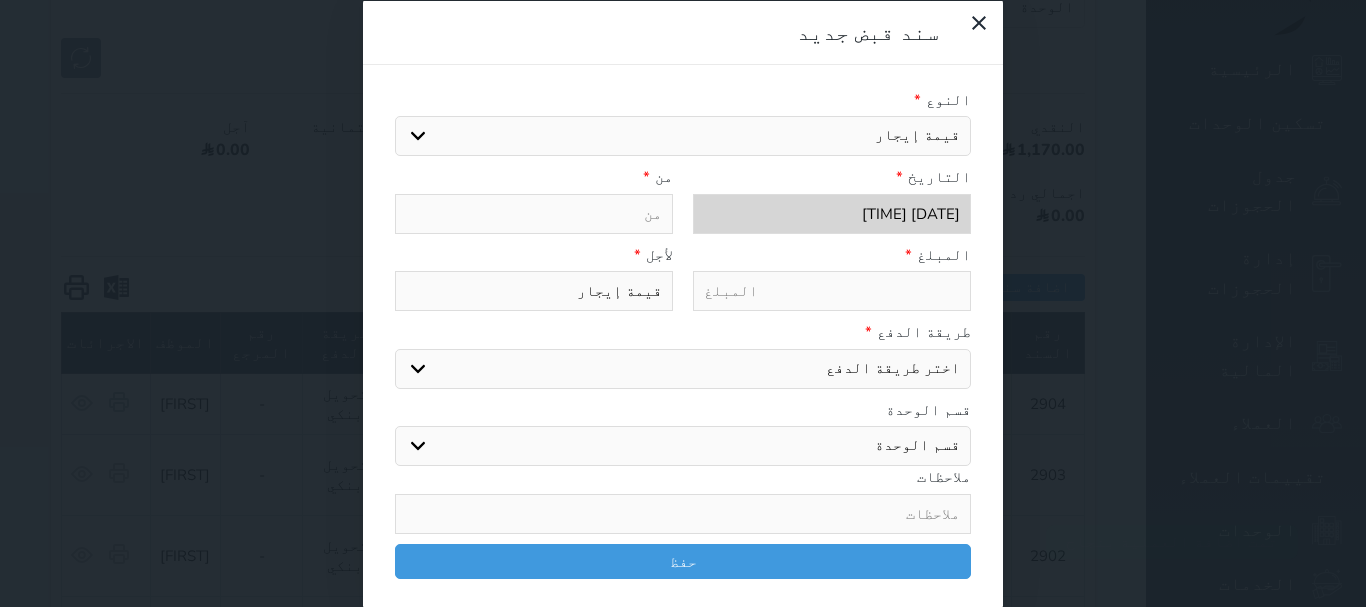 click at bounding box center [534, 213] 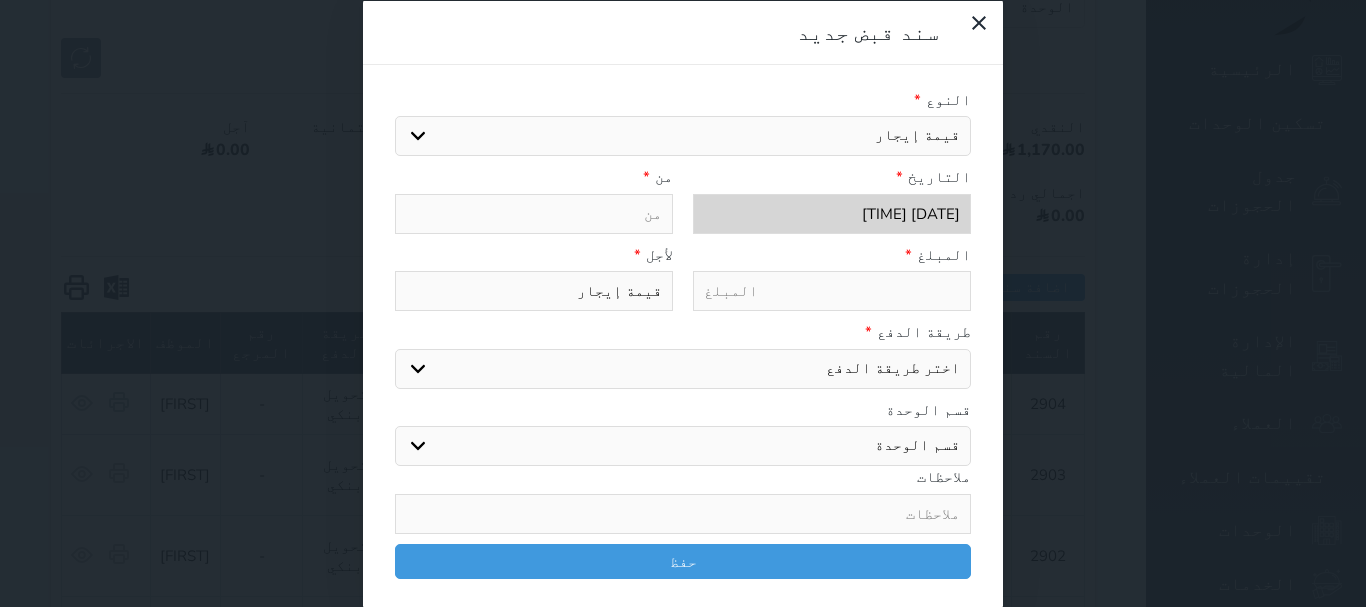 paste on "[FIRST] [LAST] [LAST]" 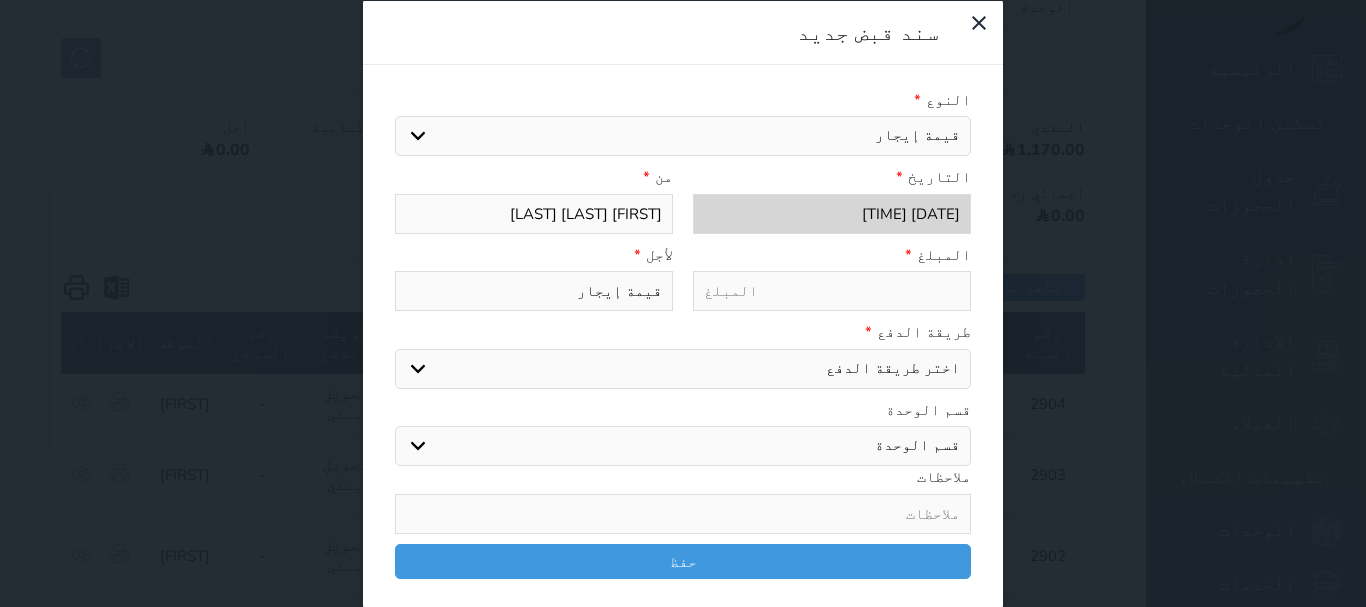 click on "[FIRST] [LAST] [LAST]" at bounding box center (534, 213) 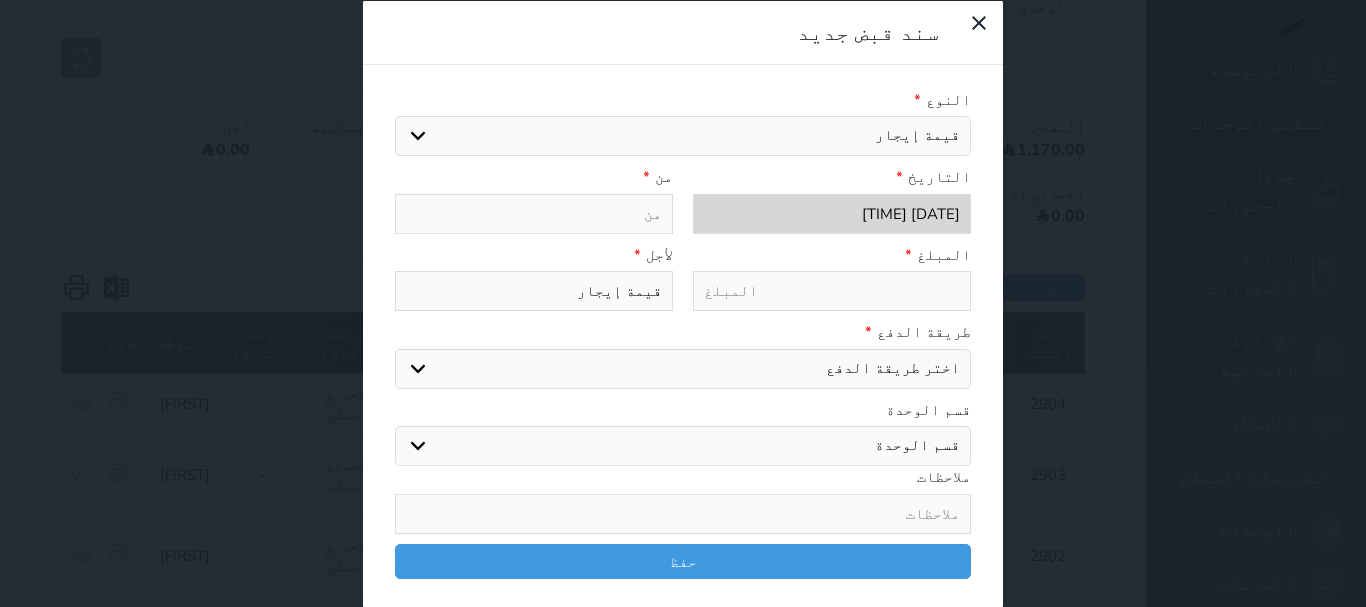 type on "ع" 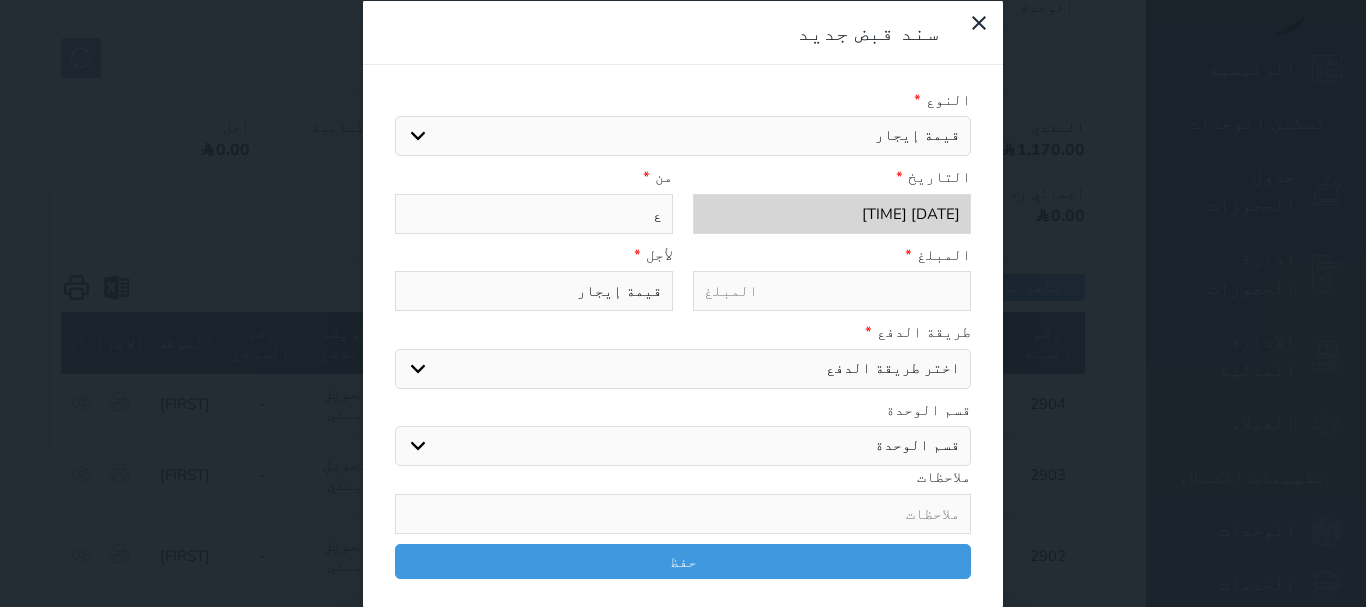 type on "عل" 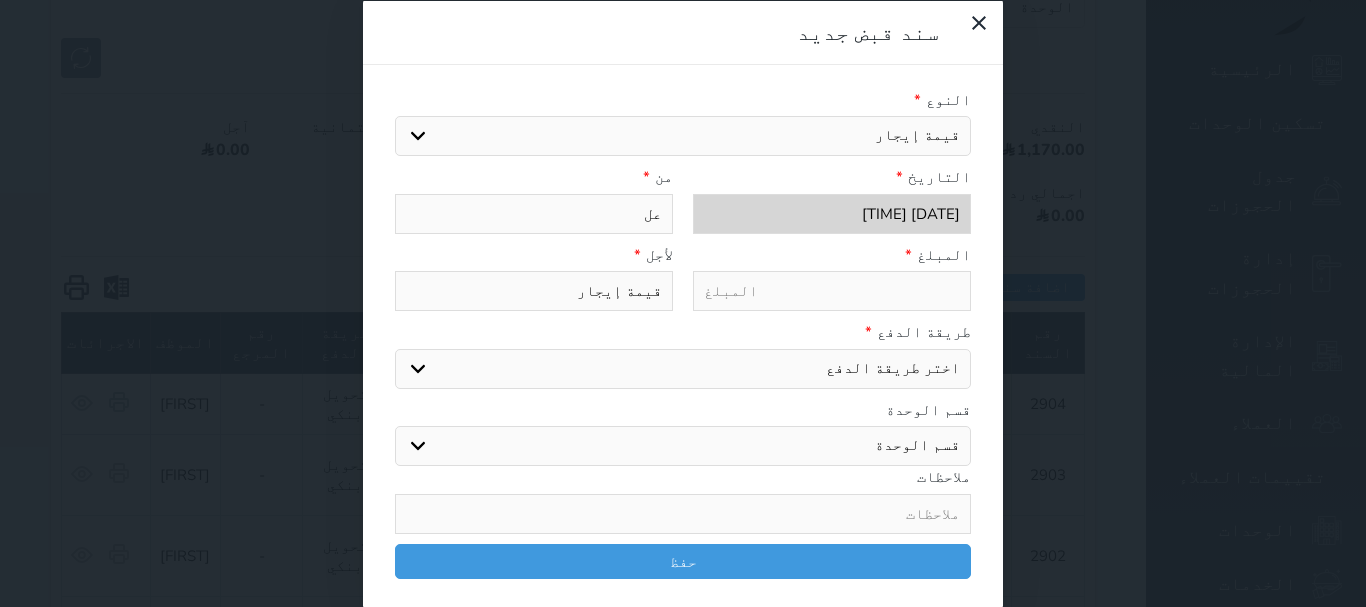 type on "علي" 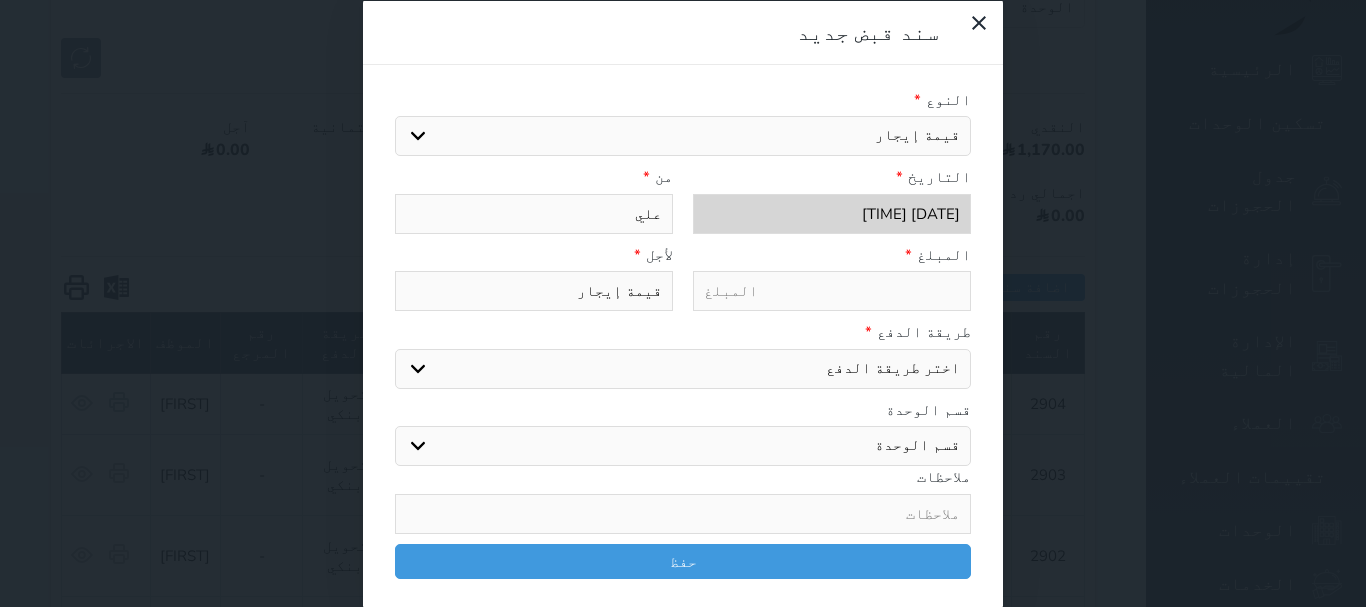 type on "علي" 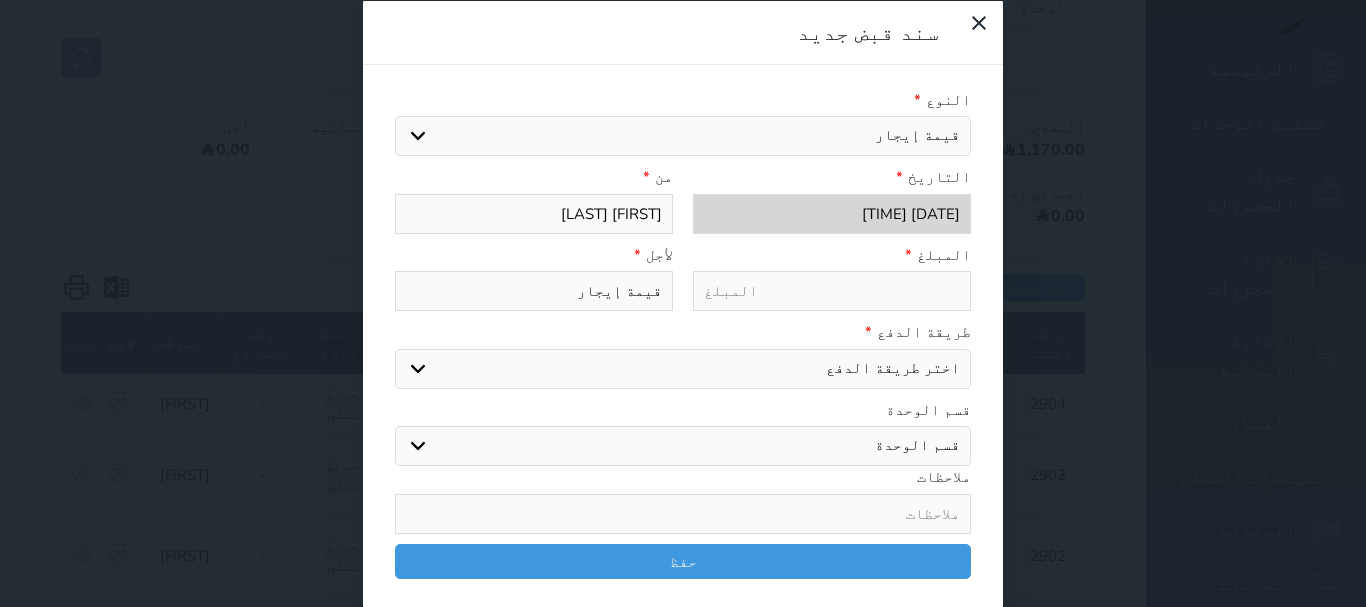 type on "[FIRST] [LAST]" 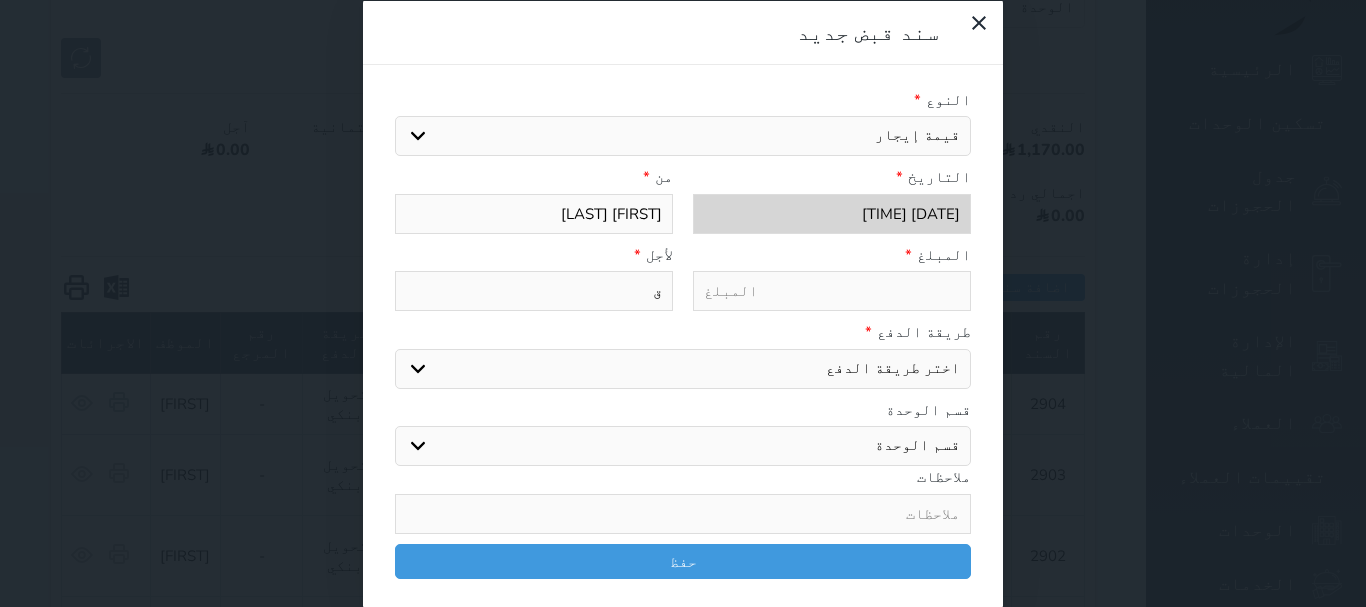 type on "قس" 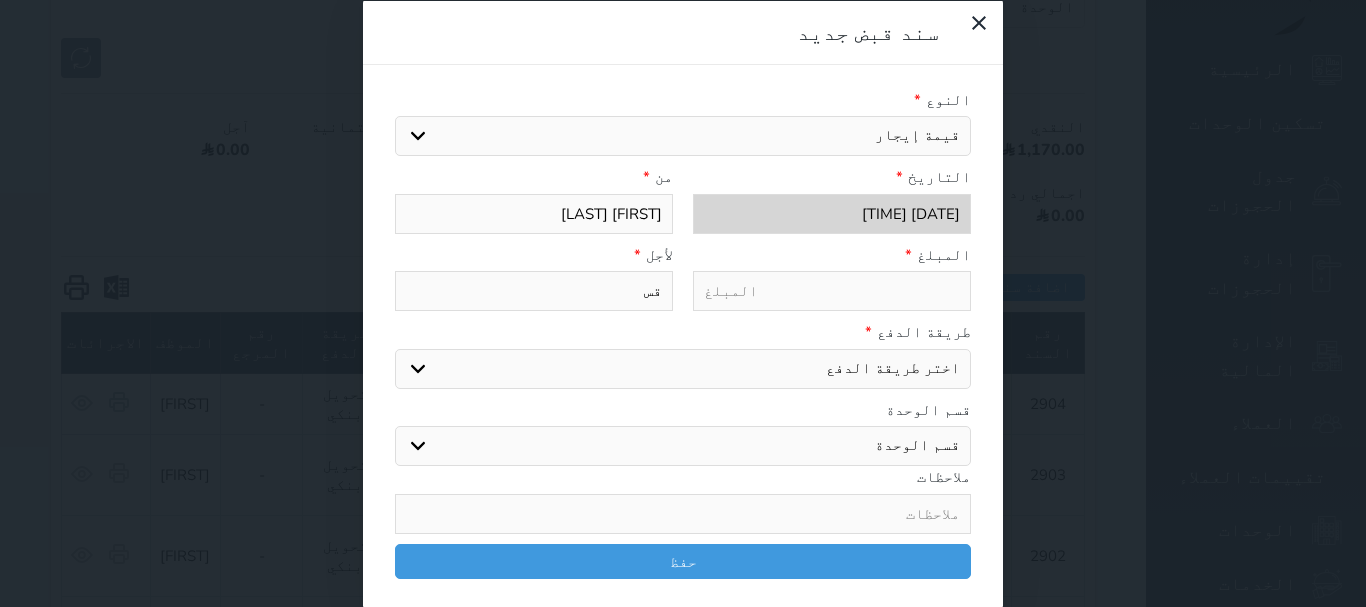 type on "قسط" 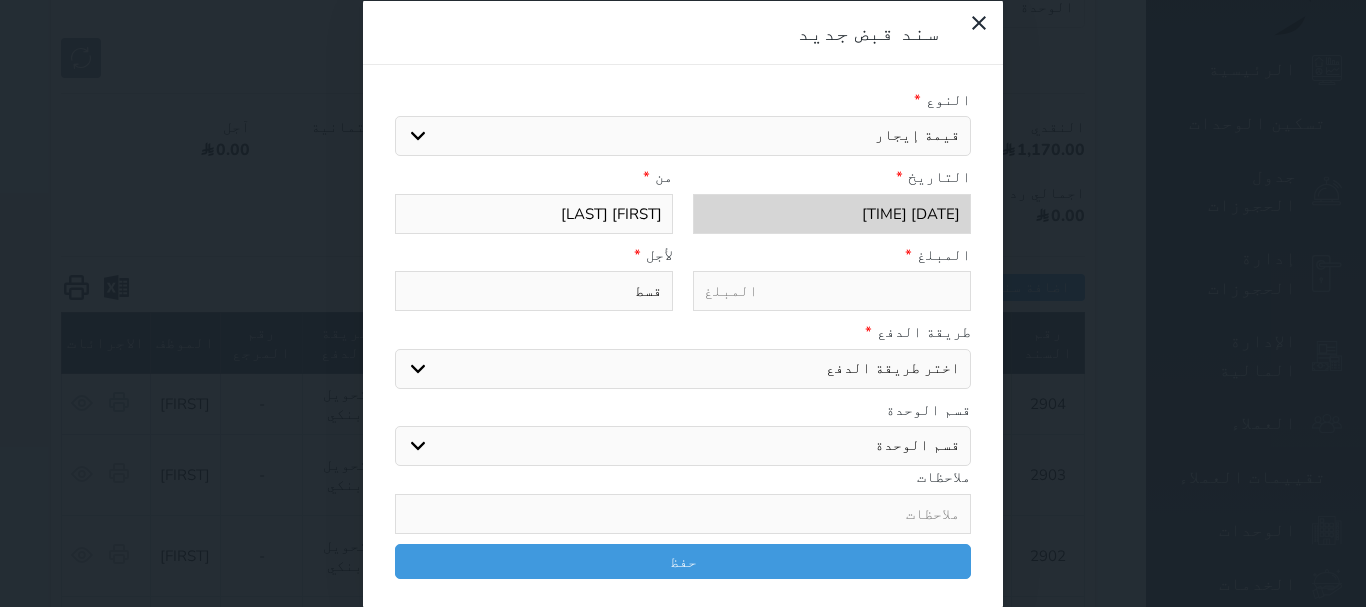 select 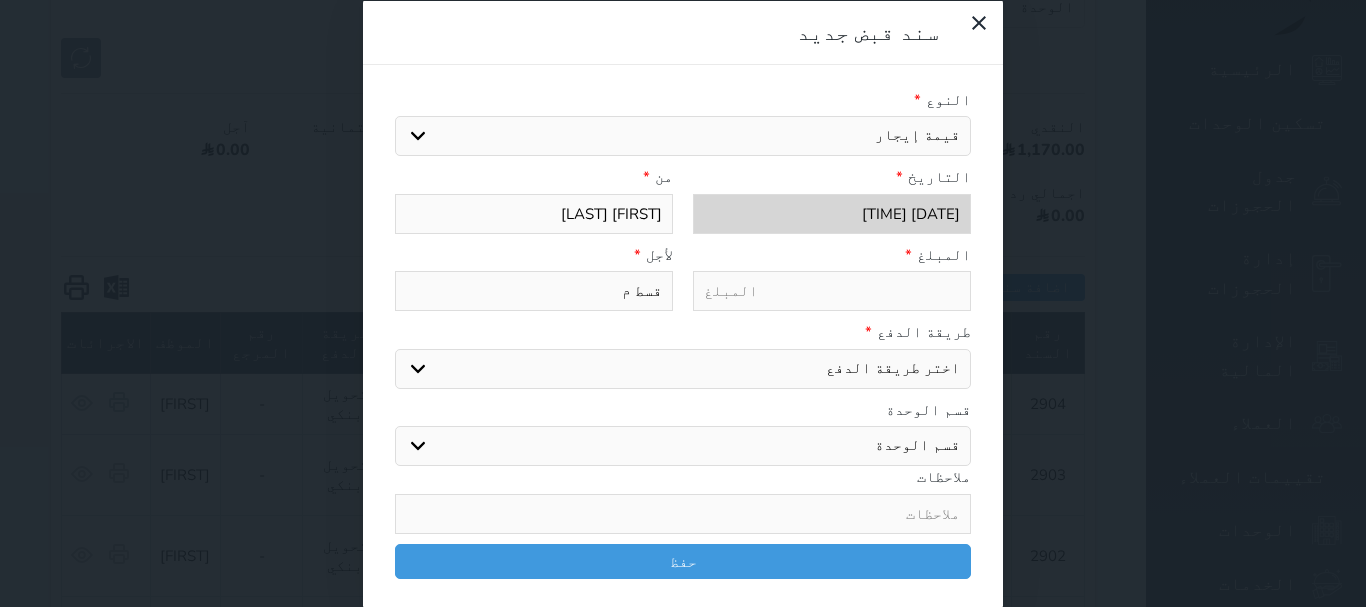 type on "قسط من" 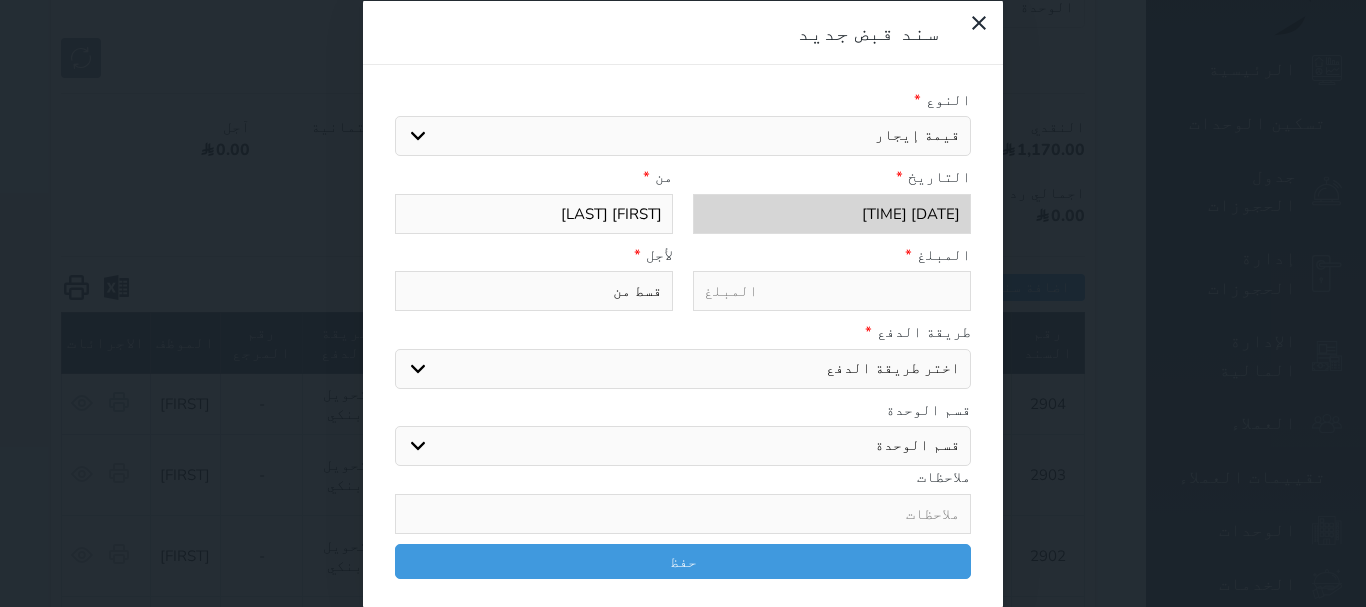 select 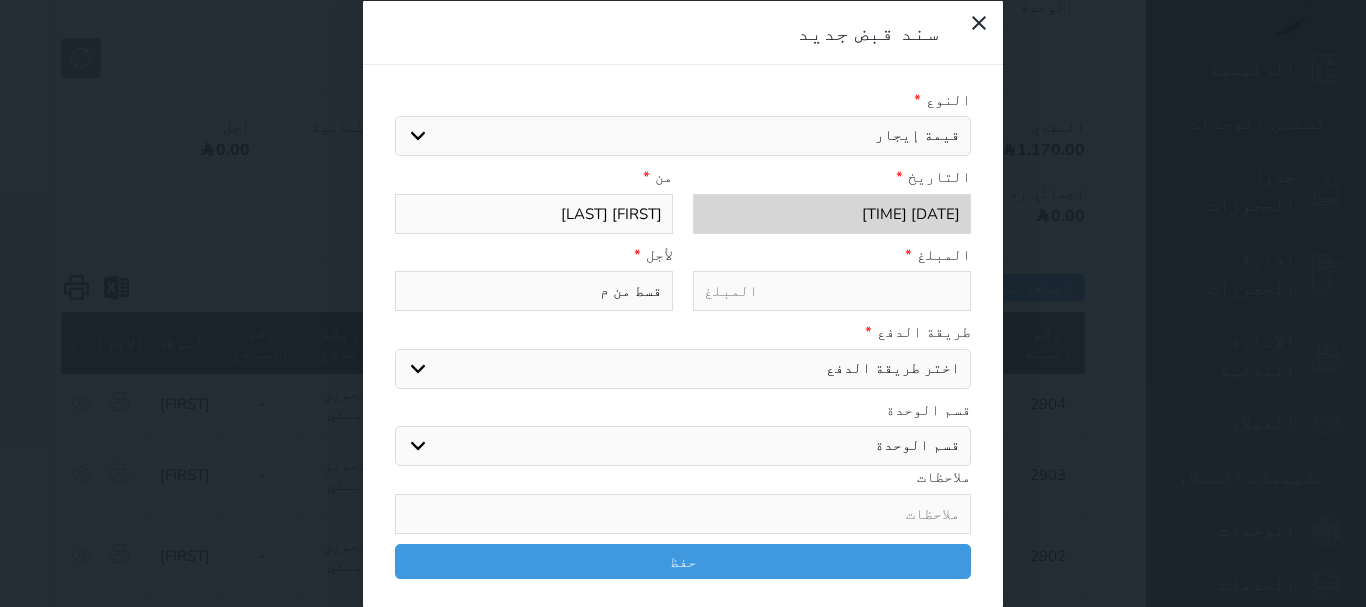 type on "قسط من مت" 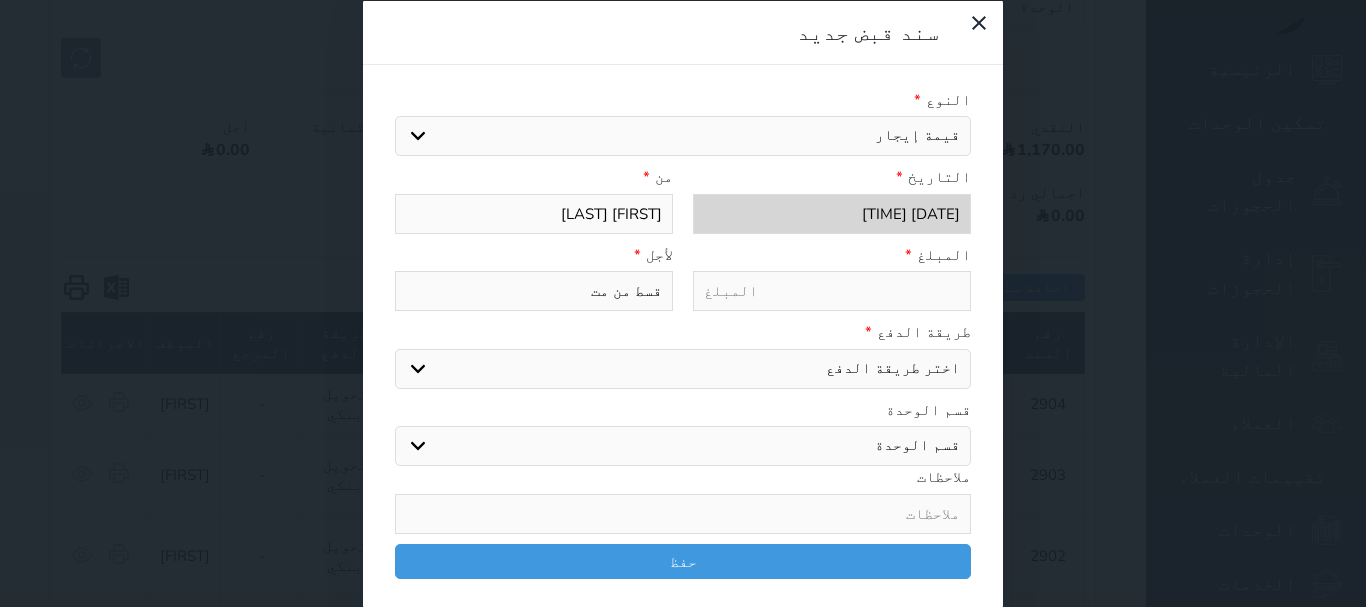 type on "قسط من متا" 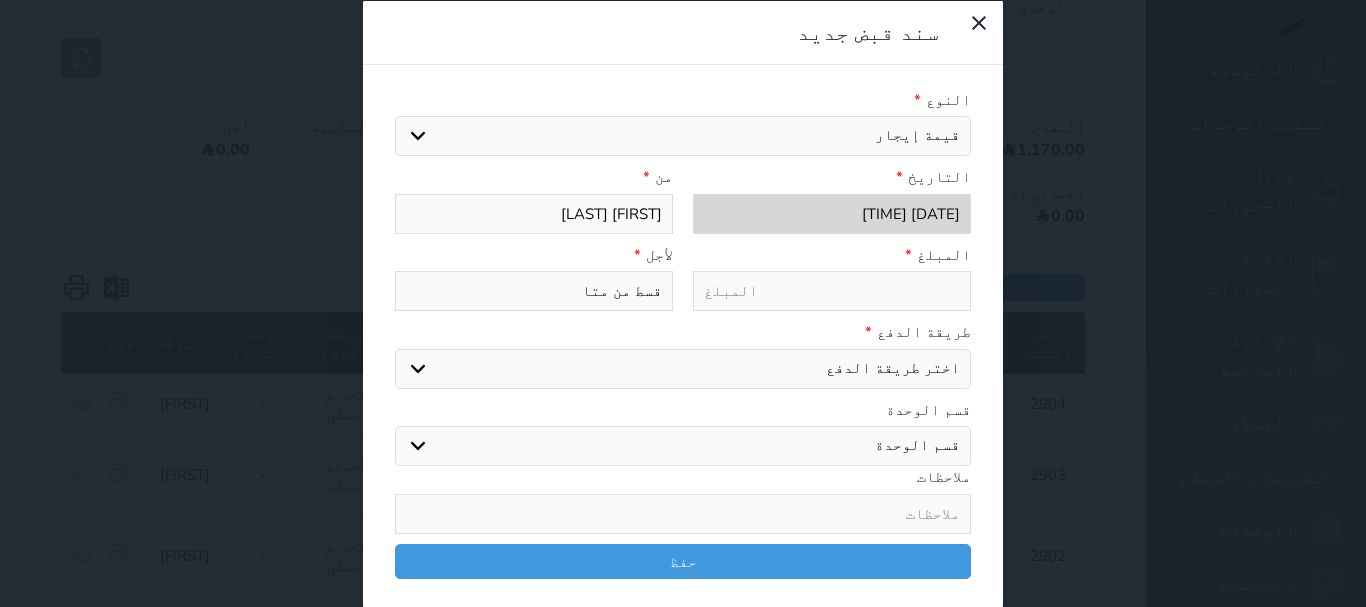 type on "قسط من متاخ" 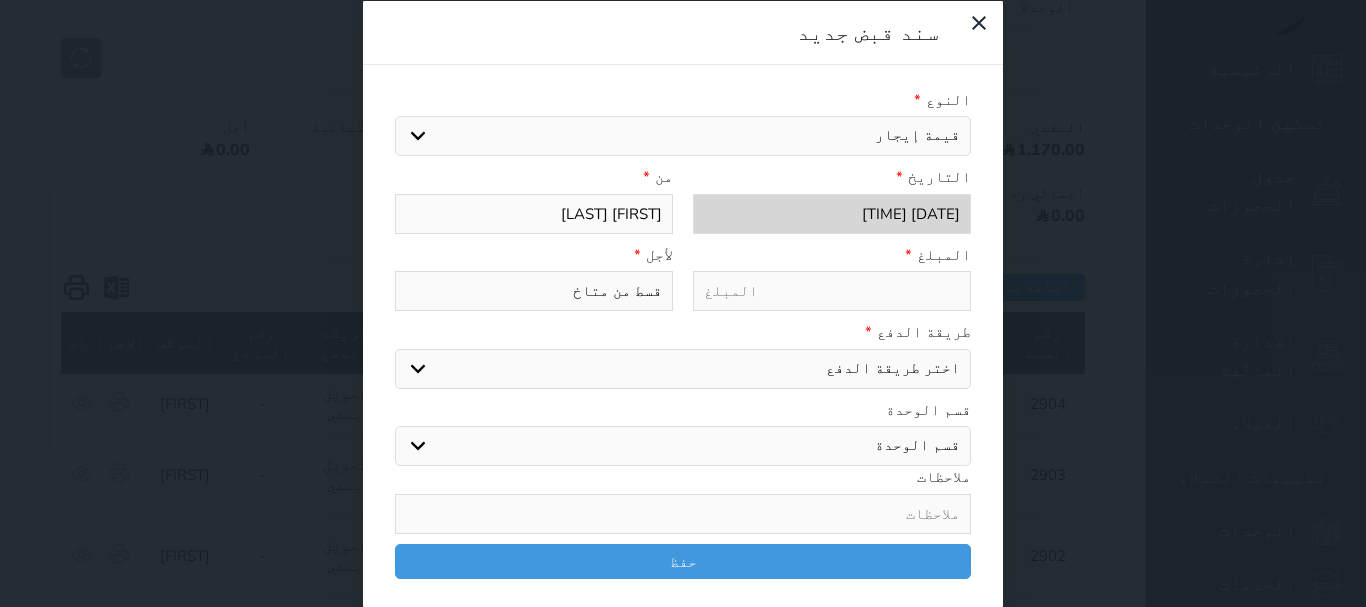 select 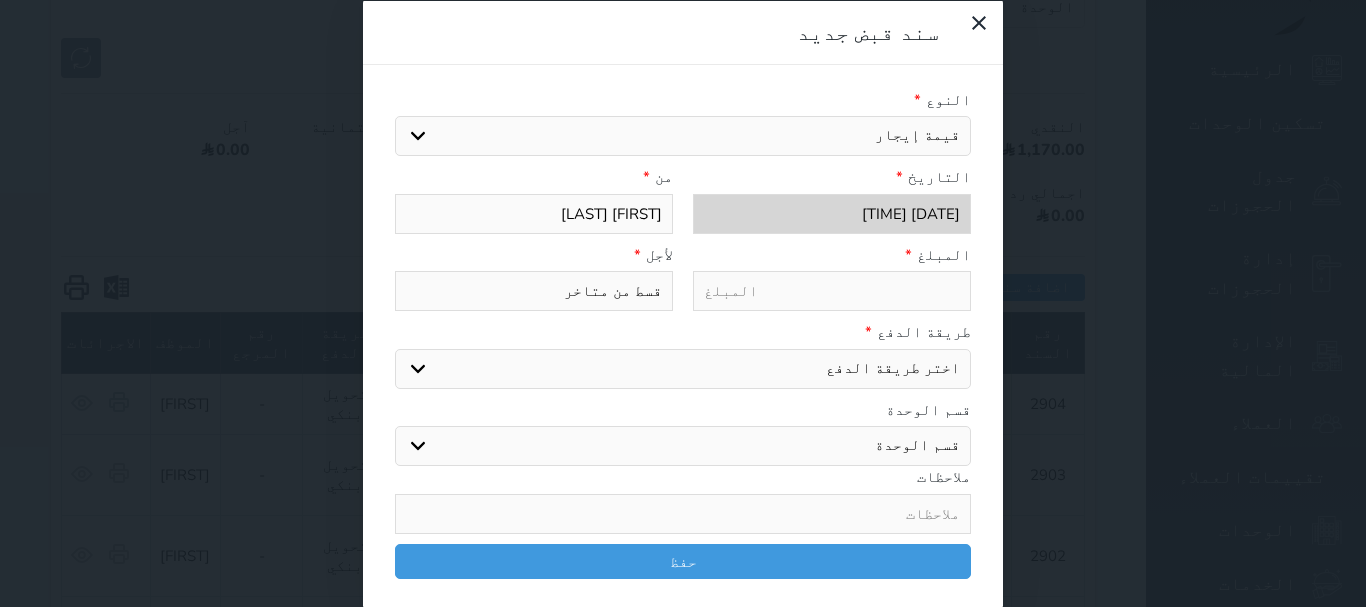 type on "قسط من متاخرا" 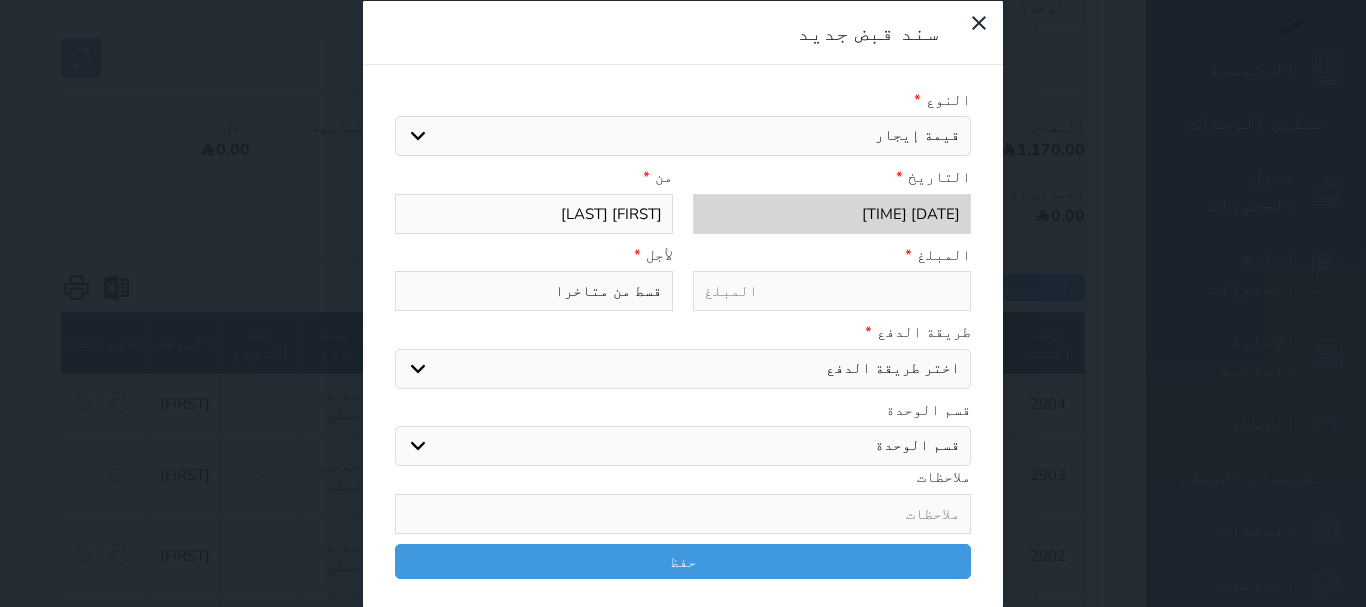 type on "قسط من متاخرات" 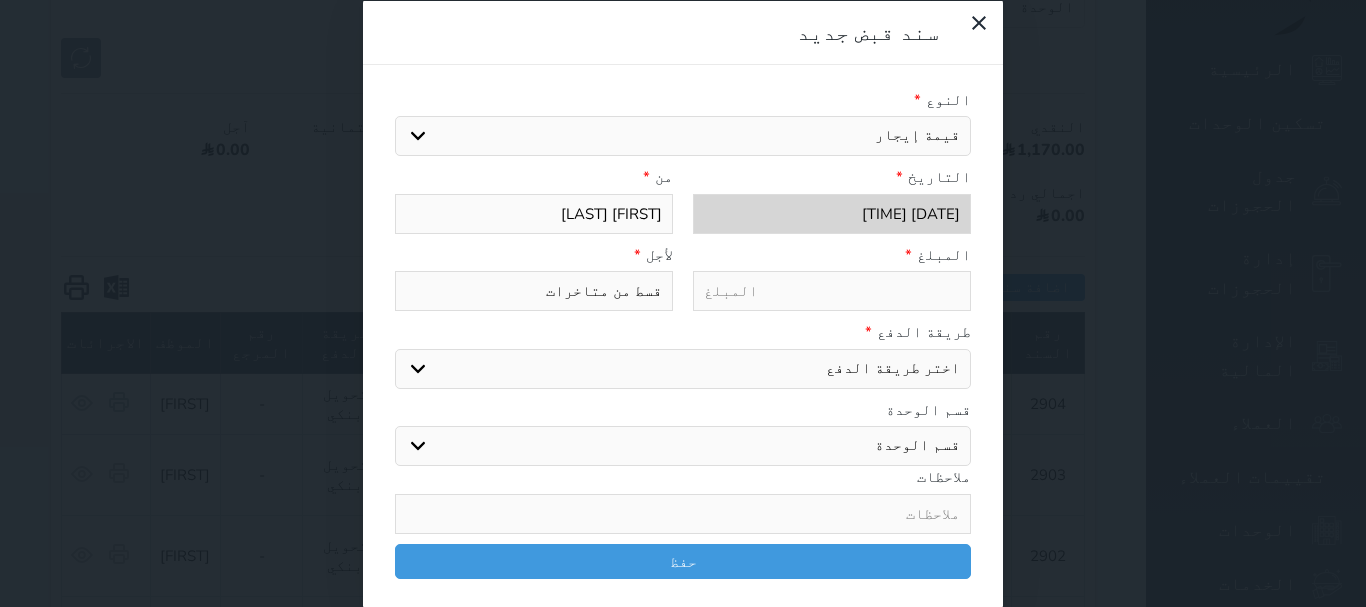 type on "قسط من متاخرات" 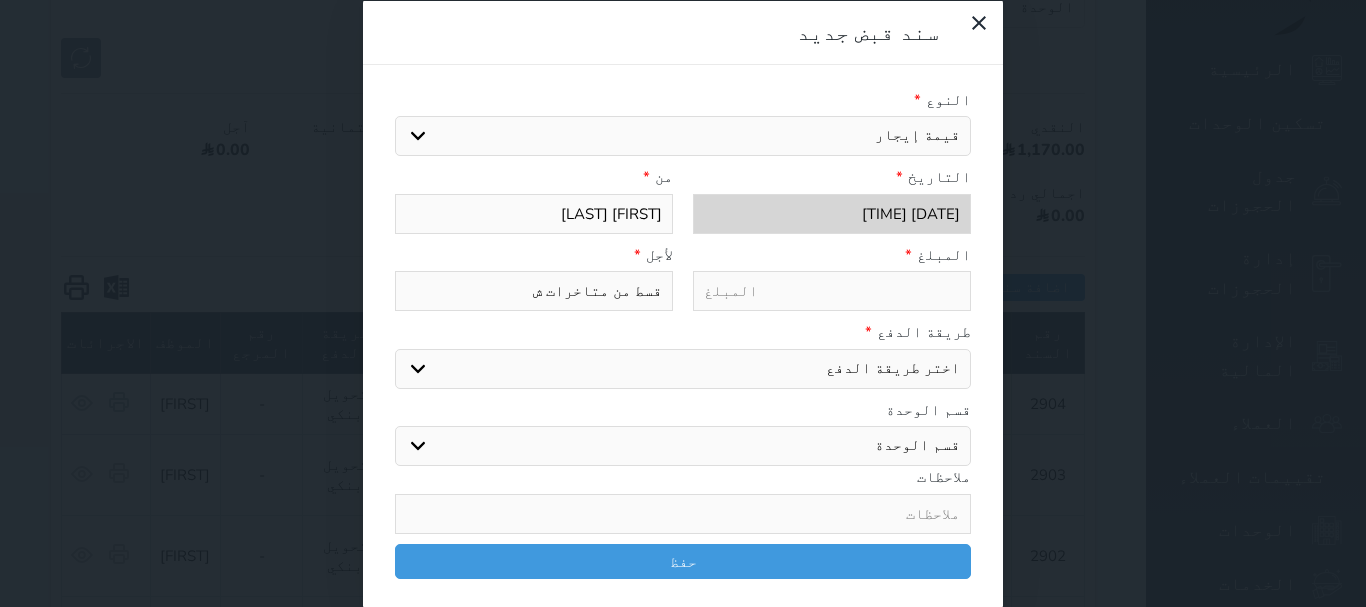 type on "قسط من متاخرات شق" 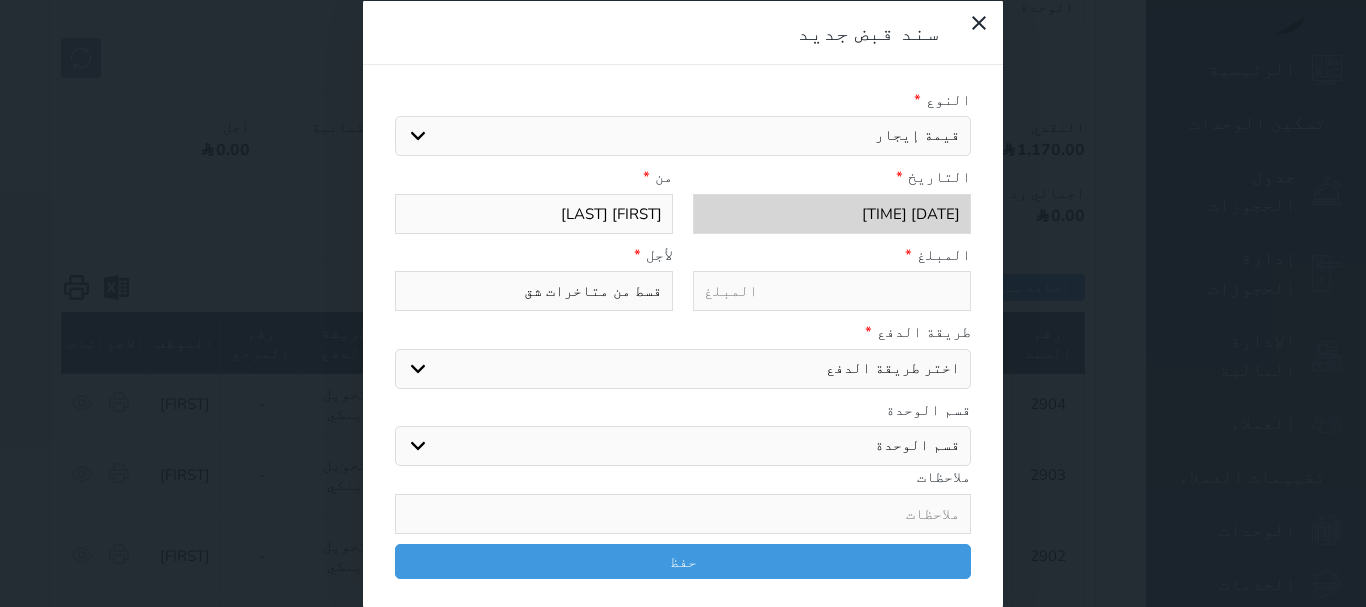 type on "قسط من متاخرات شقه" 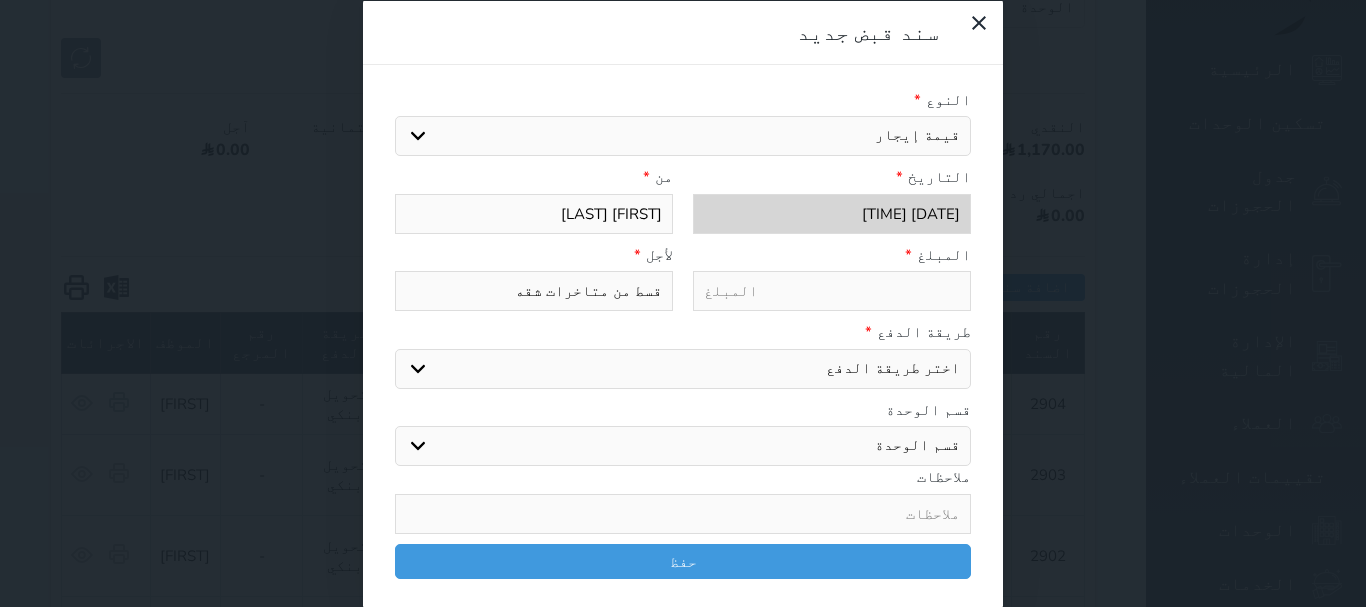 type on "قسط من متاخرات شقه" 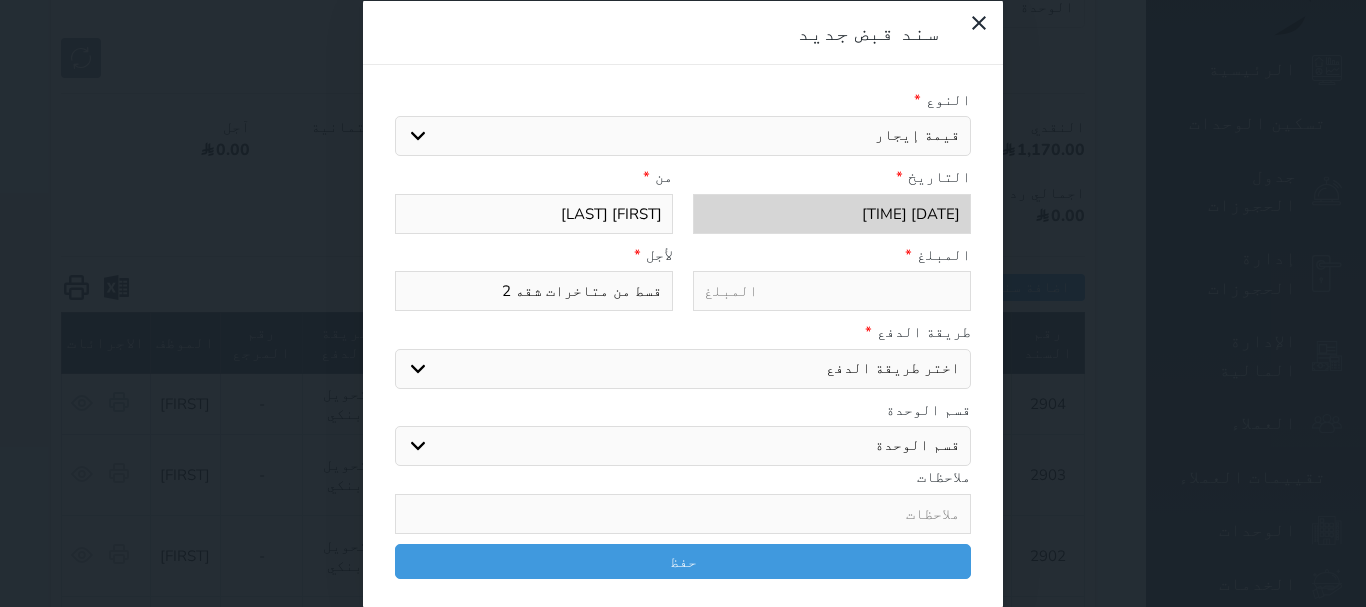 type on "قسط من متاخرات شقه 20" 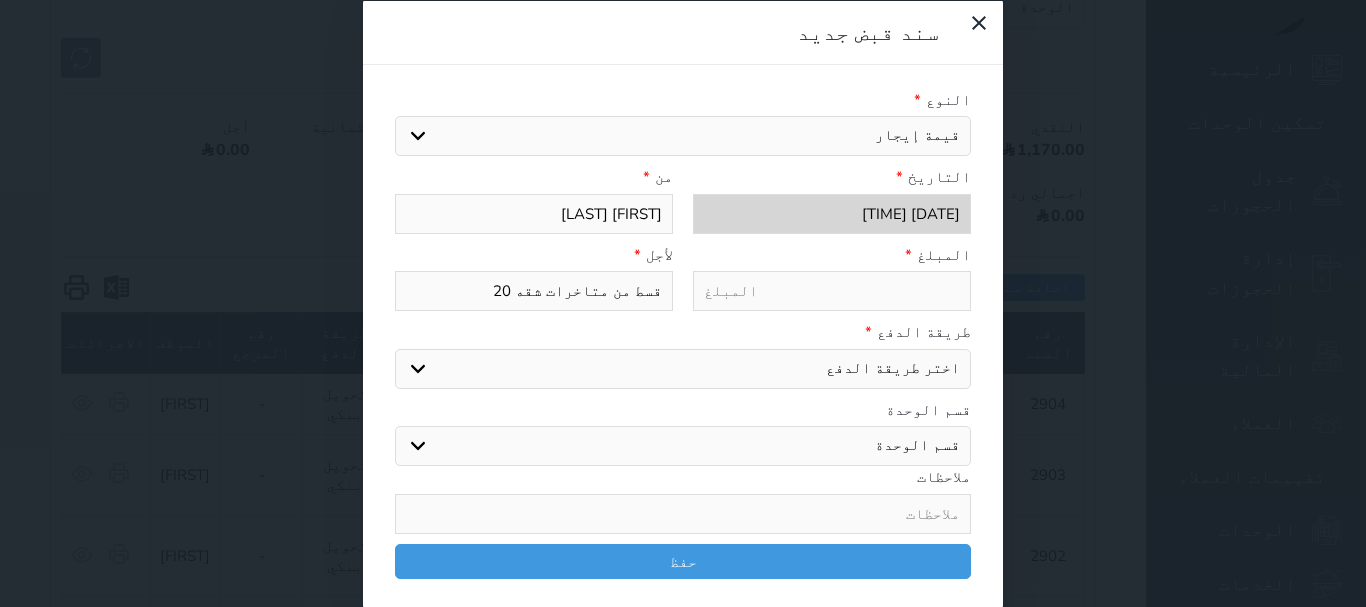 type on "قسط من متاخرات شقه 201" 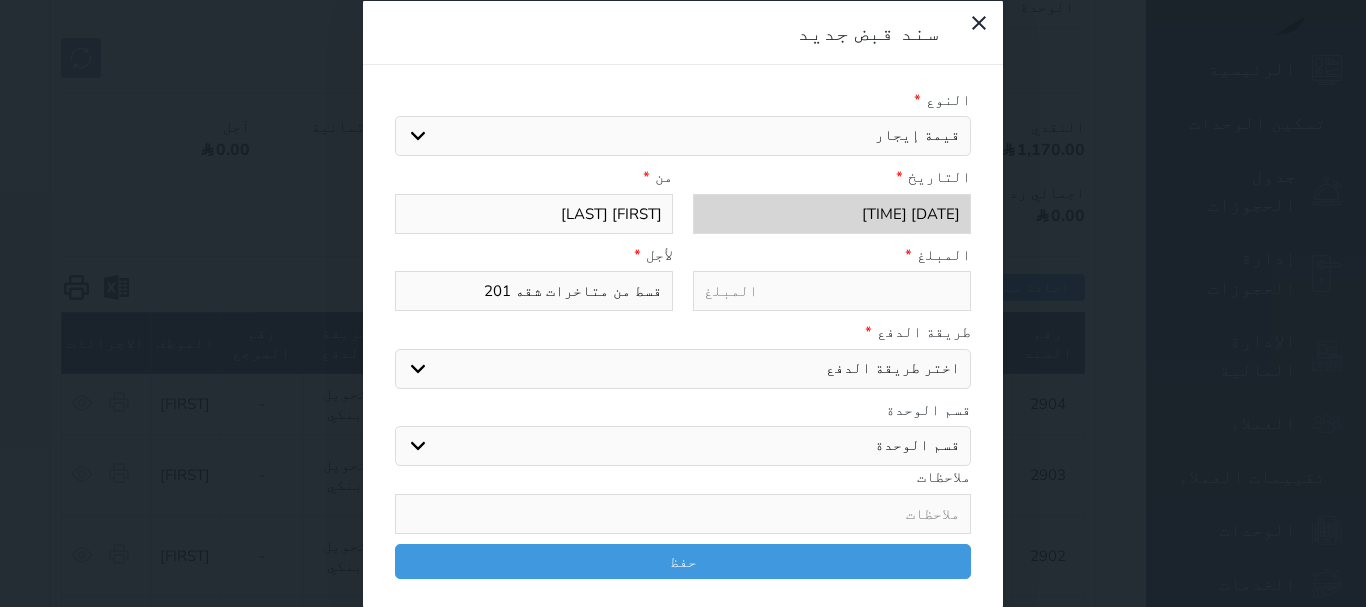 type on "قسط من متاخرات شقه 201" 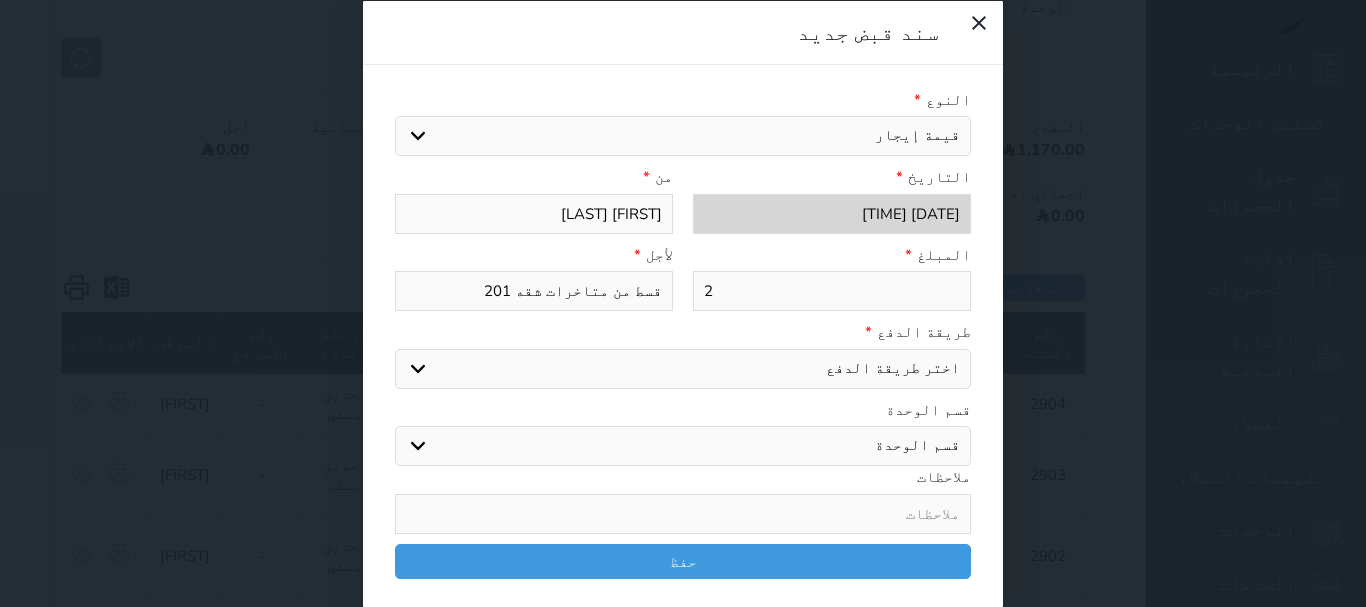 type on "22" 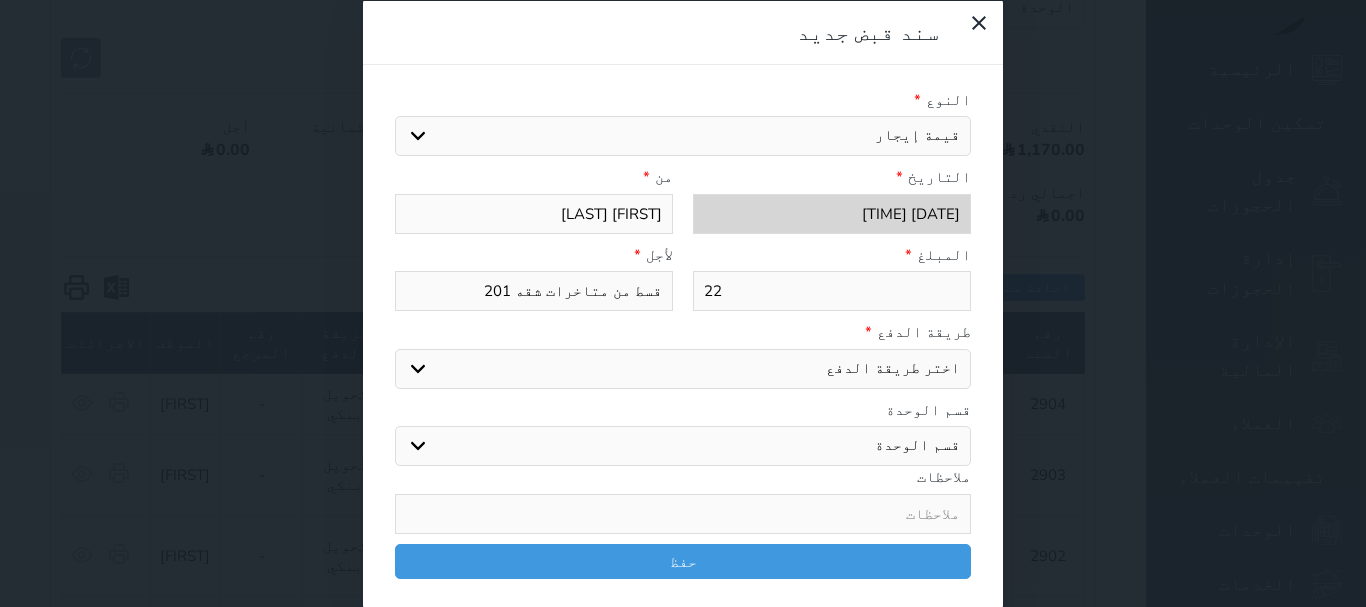 type on "220" 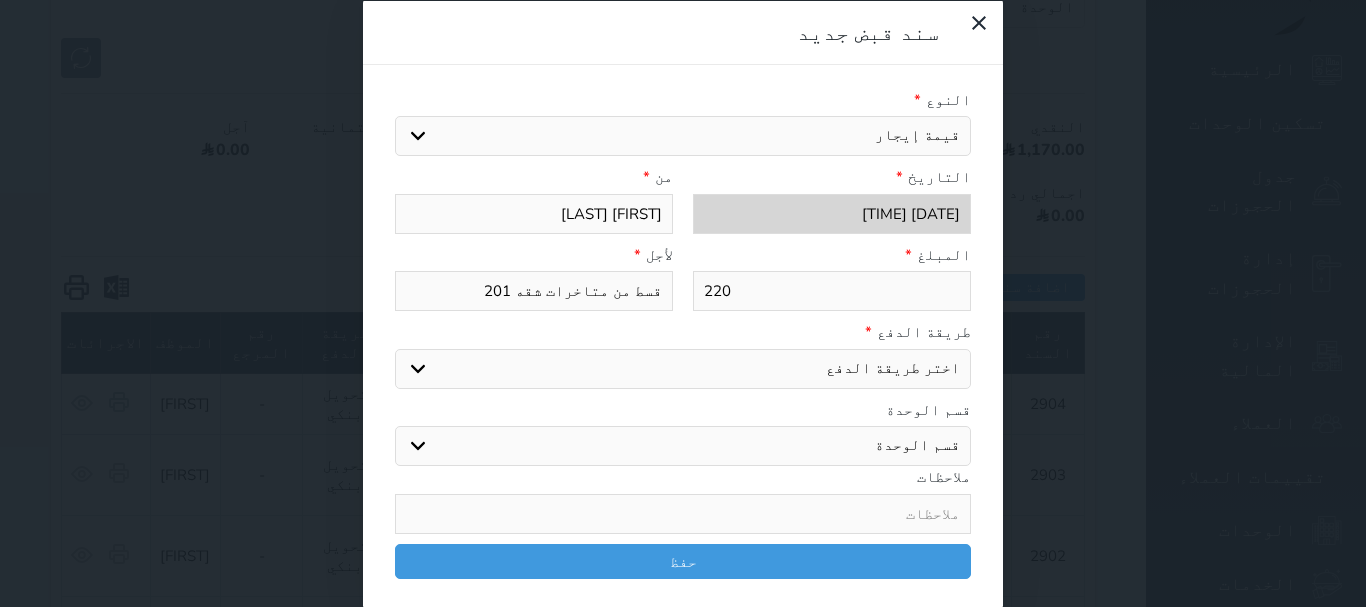 type on "220" 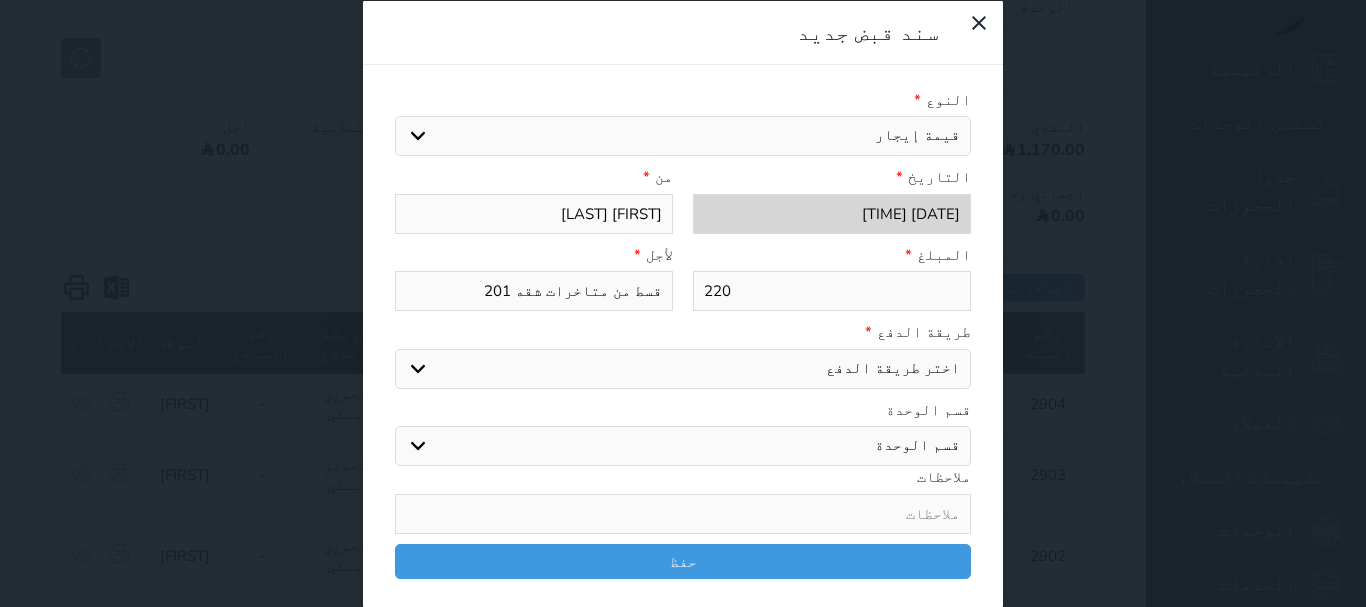 click on "اختر طريقة الدفع   دفع نقدى   تحويل بنكى   مدى   بطاقة ائتمان   آجل" at bounding box center [683, 368] 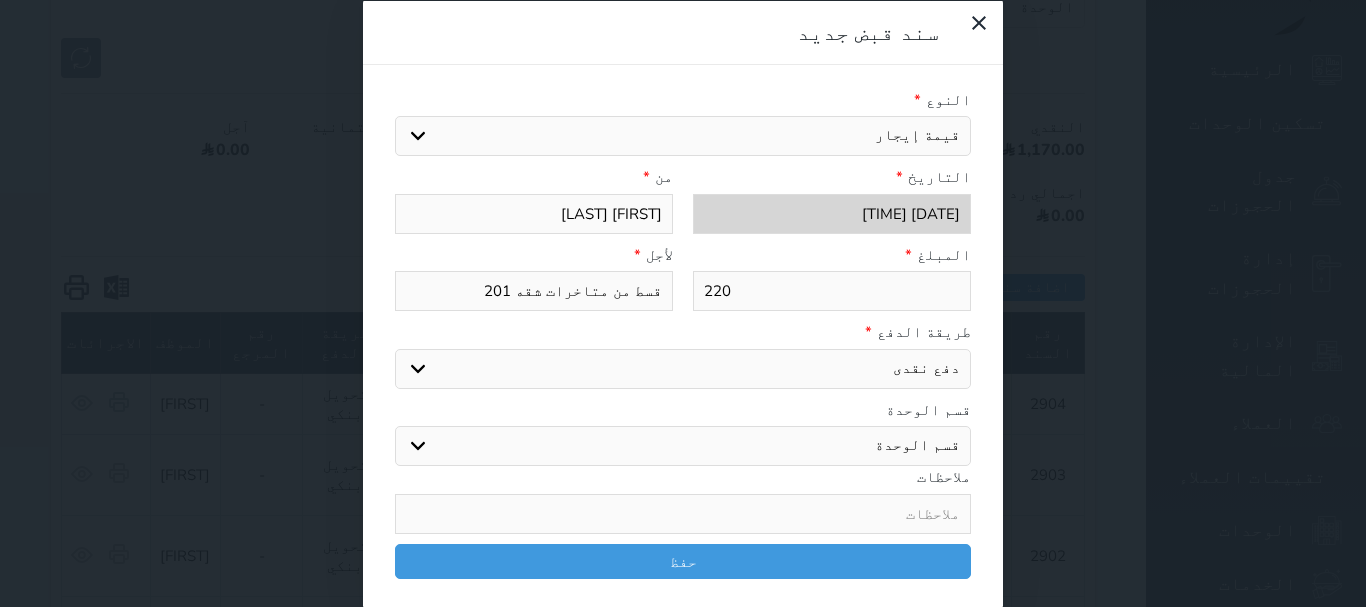 click on "اختر طريقة الدفع   دفع نقدى   تحويل بنكى   مدى   بطاقة ائتمان   آجل" at bounding box center (683, 368) 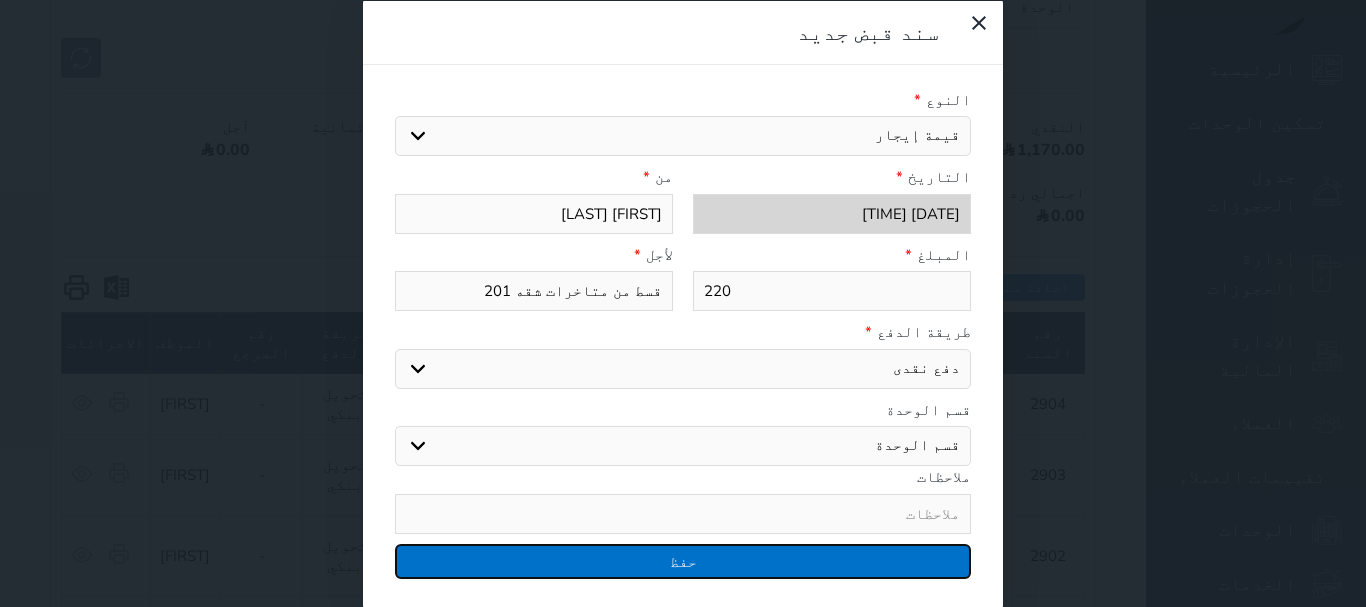 click on "حفظ" at bounding box center (683, 560) 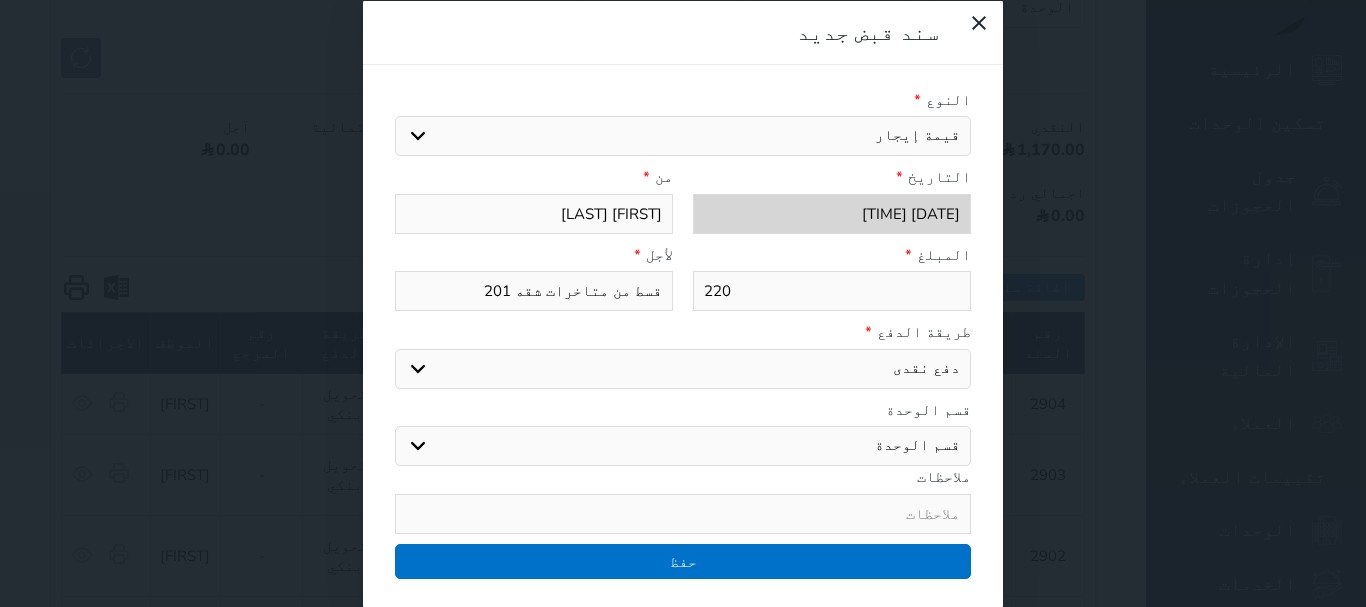 select 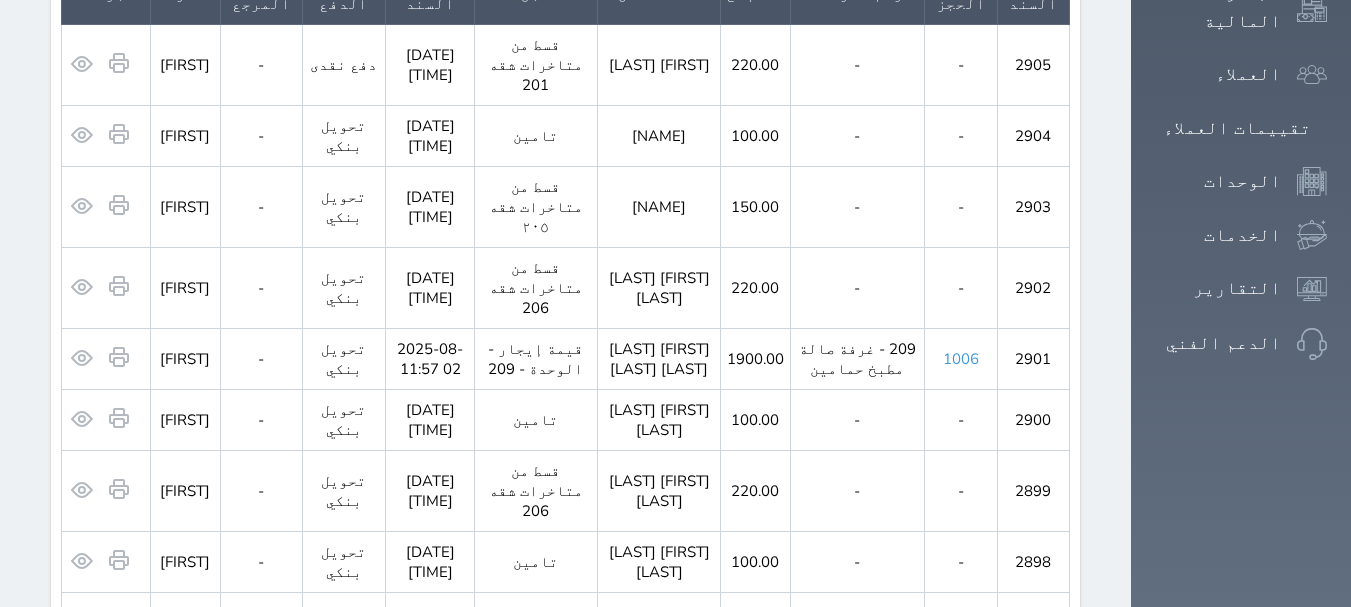 scroll, scrollTop: 700, scrollLeft: 0, axis: vertical 